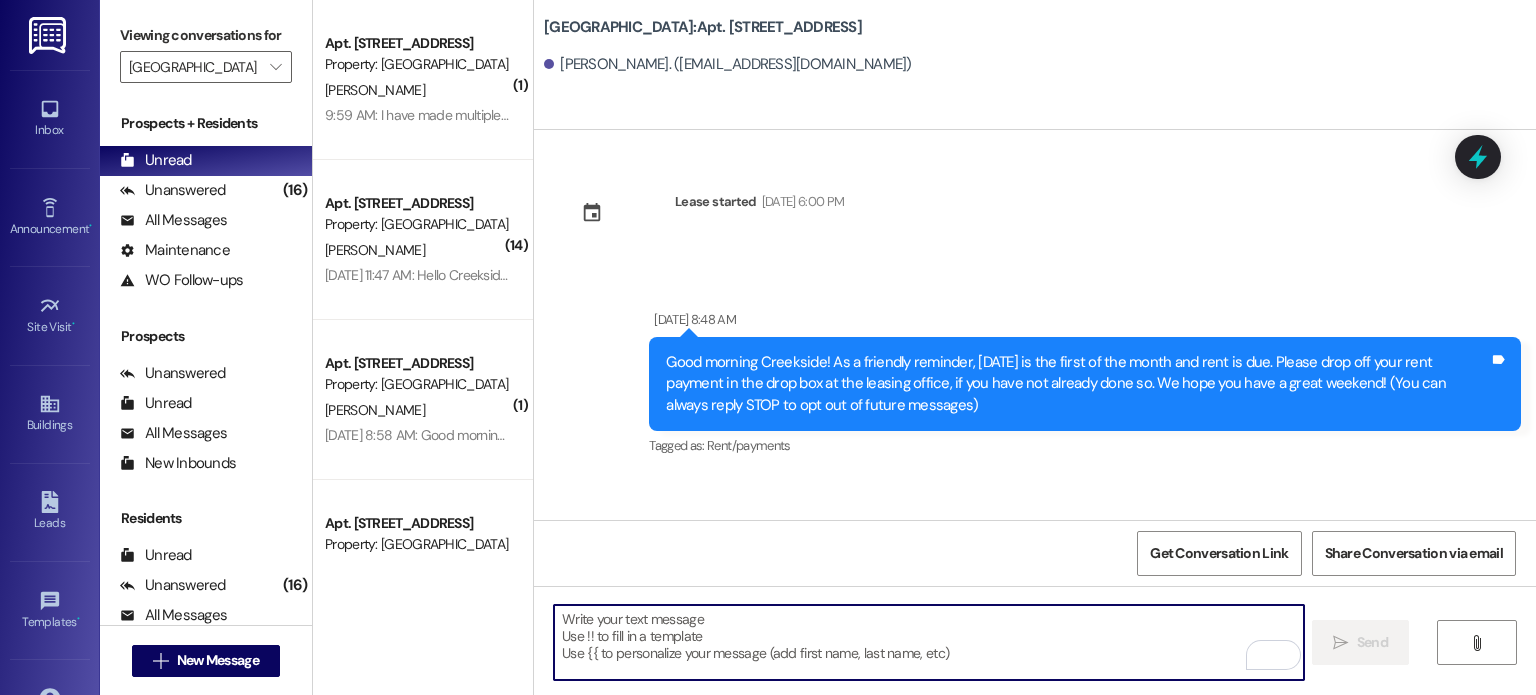 scroll, scrollTop: 0, scrollLeft: 0, axis: both 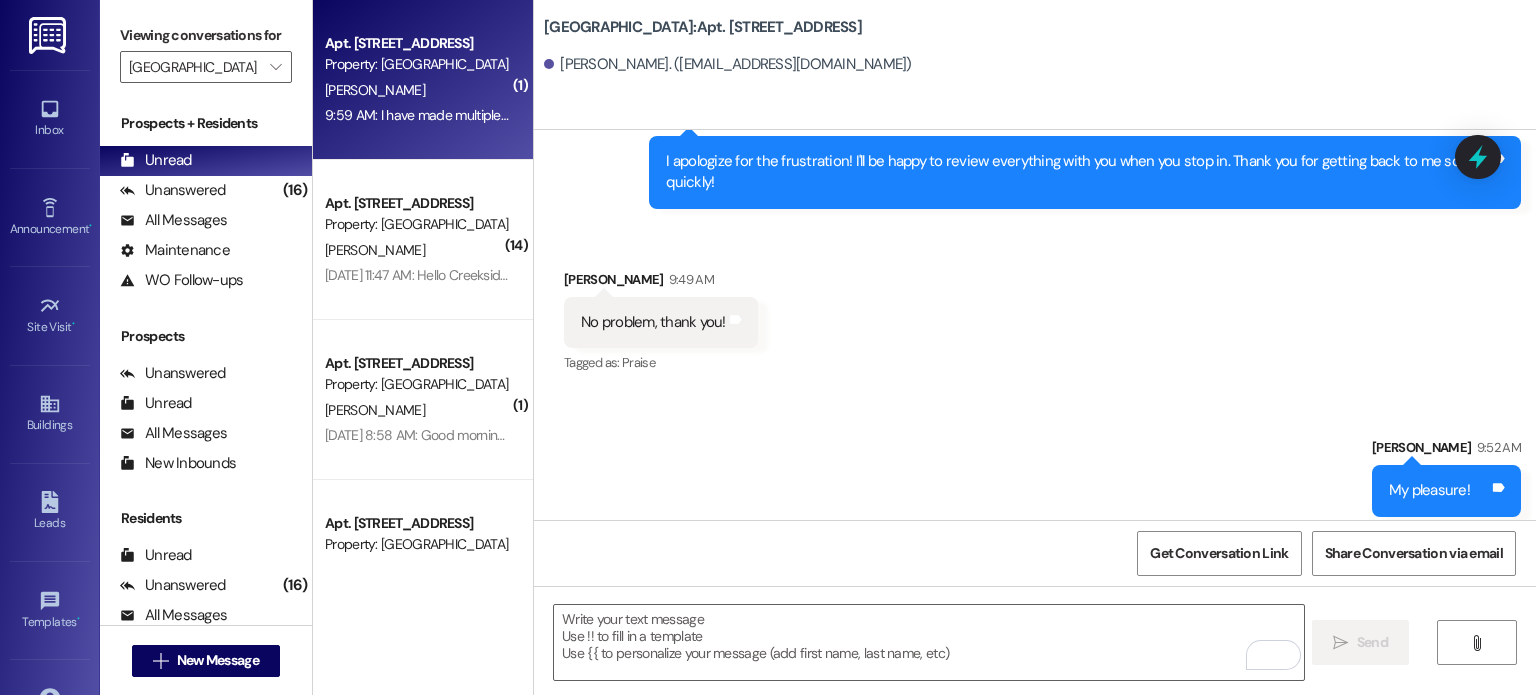 click on "Apt. [STREET_ADDRESS] Property: [GEOGRAPHIC_DATA]" at bounding box center [417, 54] 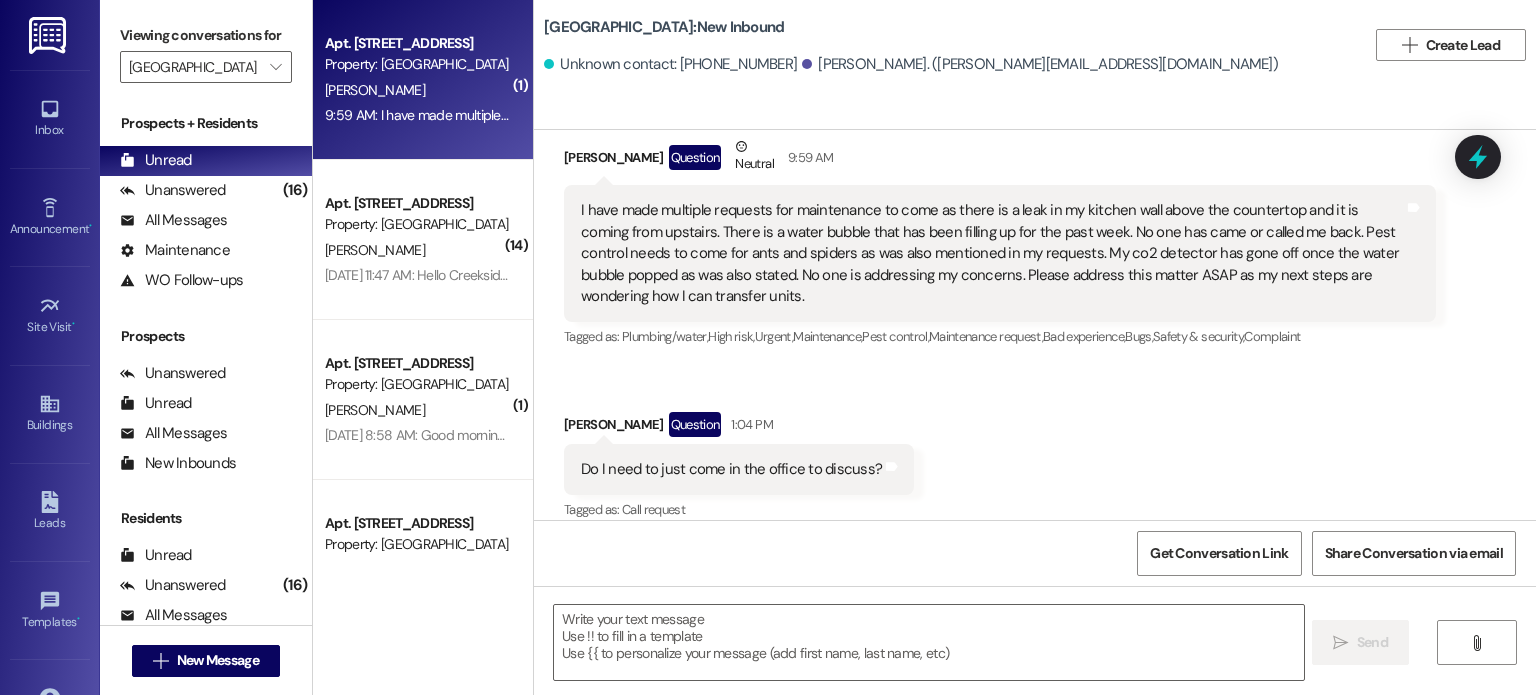 scroll, scrollTop: 1248, scrollLeft: 0, axis: vertical 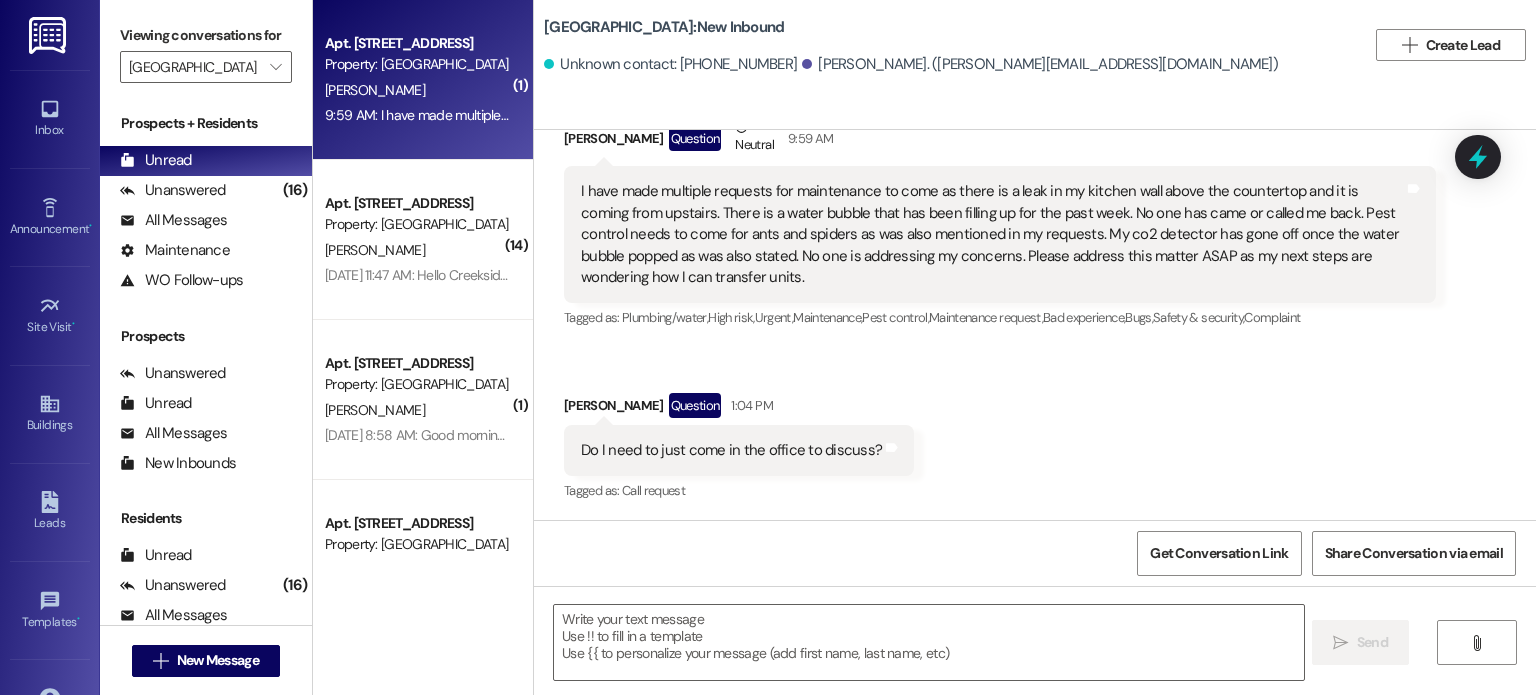 click on "I have made multiple requests for maintenance to come as there is a leak in my kitchen wall above the countertop and it is coming from upstairs. There is a water bubble that has been filling up for the past week. No one has came or called me back. Pest control needs to come for ants and spiders as was also mentioned in my requests. My co2 detector has gone off once the water bubble popped as was also stated. No one is addressing my concerns. Please address this matter ASAP as my next steps are wondering how I can transfer units." at bounding box center (992, 234) 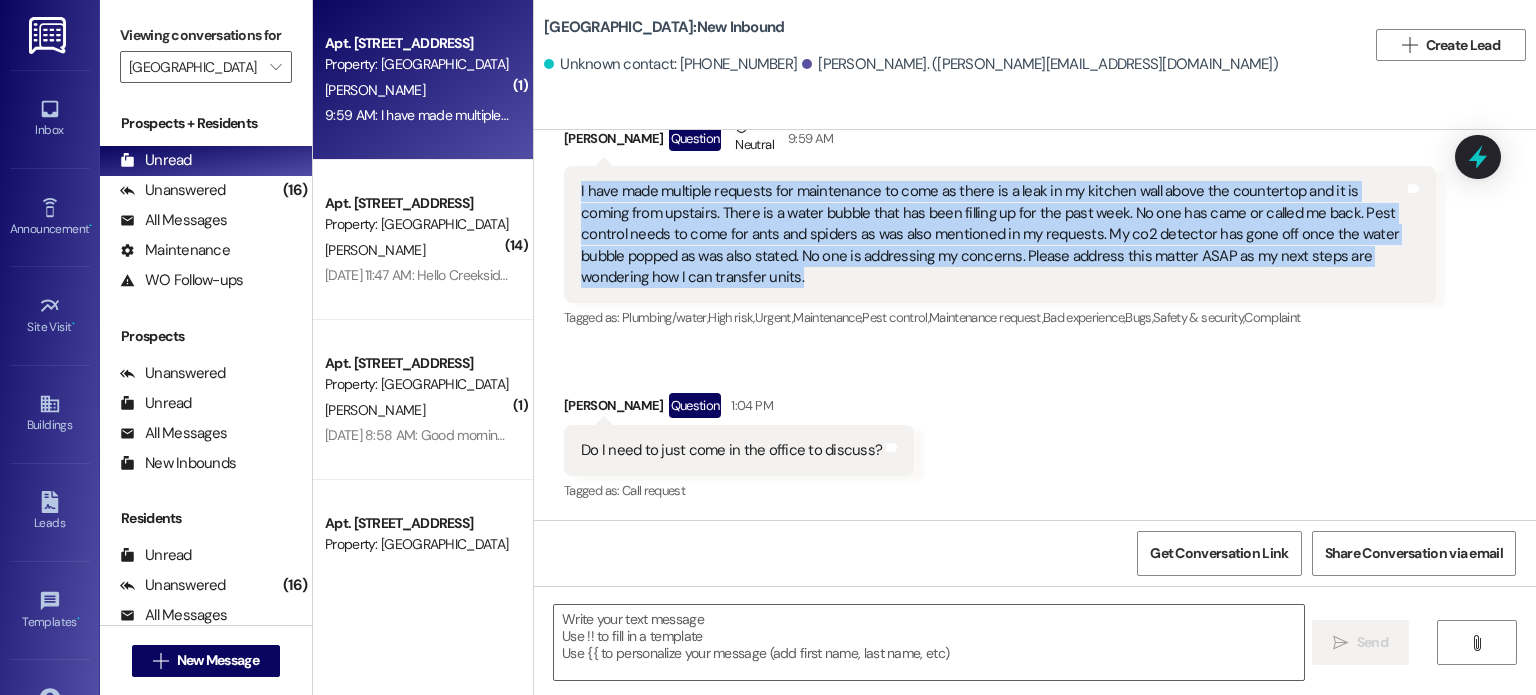 drag, startPoint x: 568, startPoint y: 191, endPoint x: 800, endPoint y: 275, distance: 246.73872 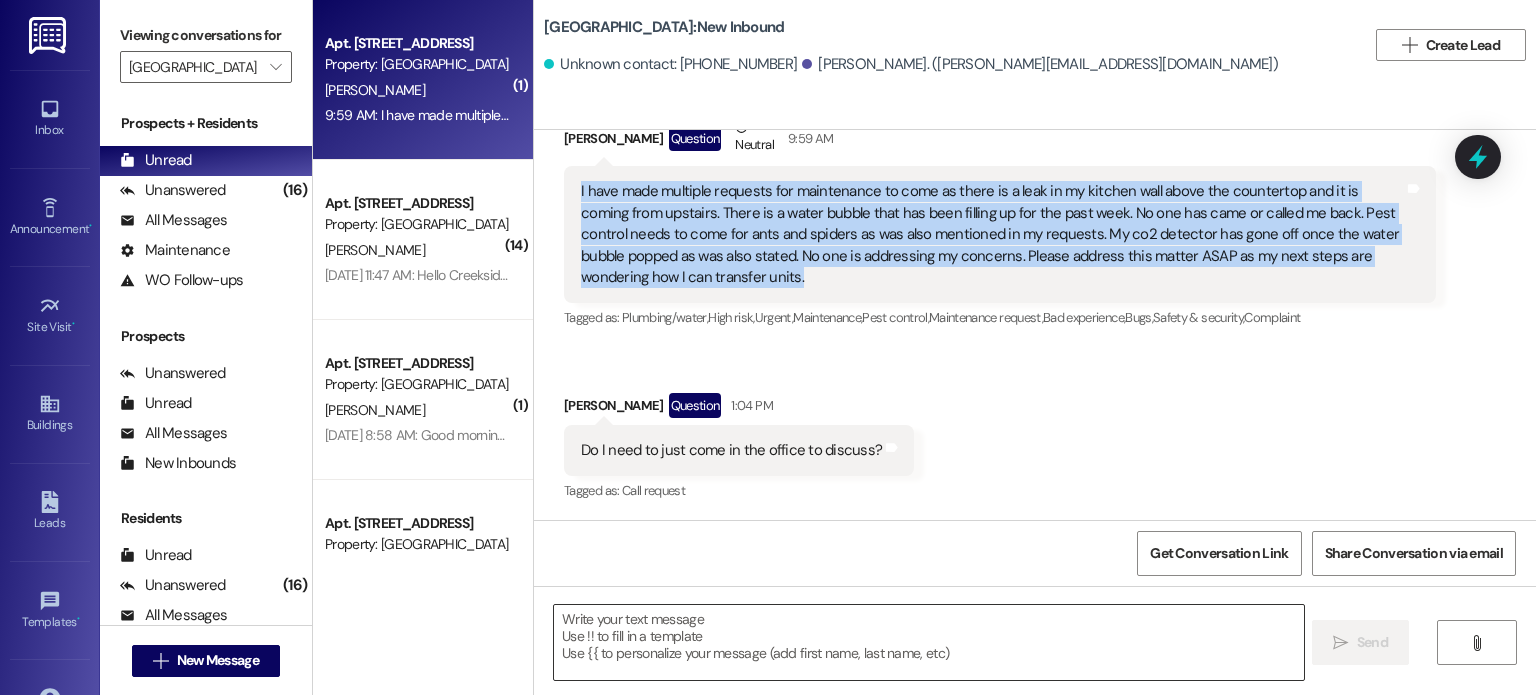 click at bounding box center [928, 642] 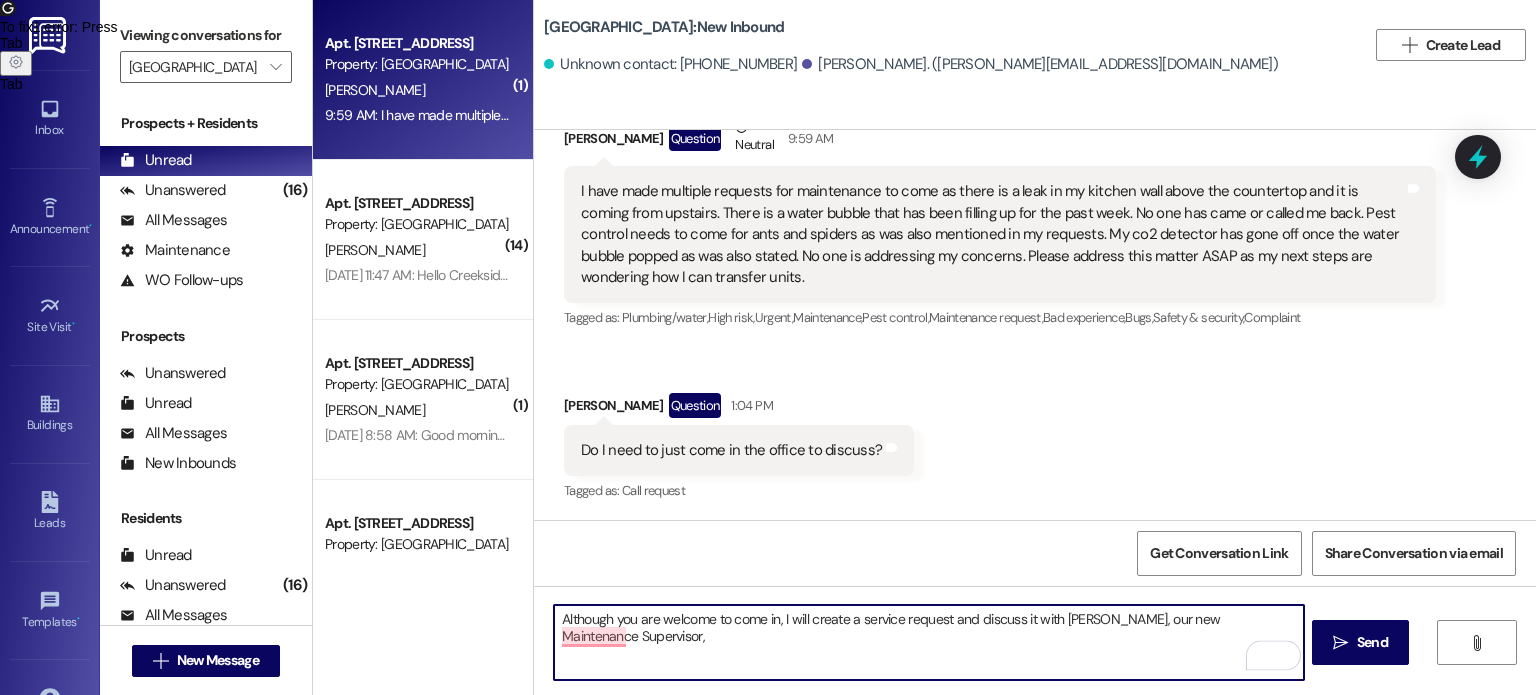 click on "Although you are welcome to come in, I will create a service request and discuss it with [PERSON_NAME], our new Maintenance Supervisor," at bounding box center [928, 642] 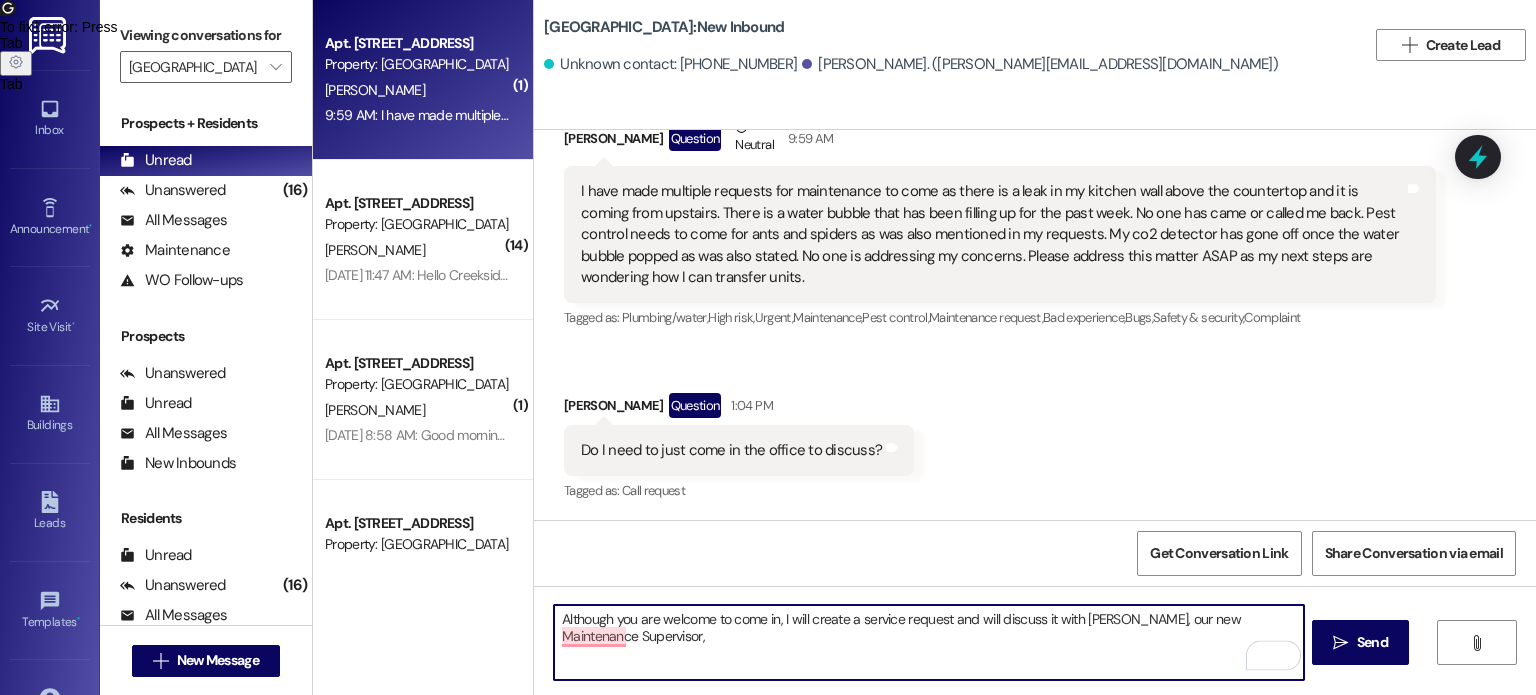 click on "Although you are welcome to come in, I will create a service request and will discuss it with [PERSON_NAME], our new Maintenance Supervisor," at bounding box center (928, 642) 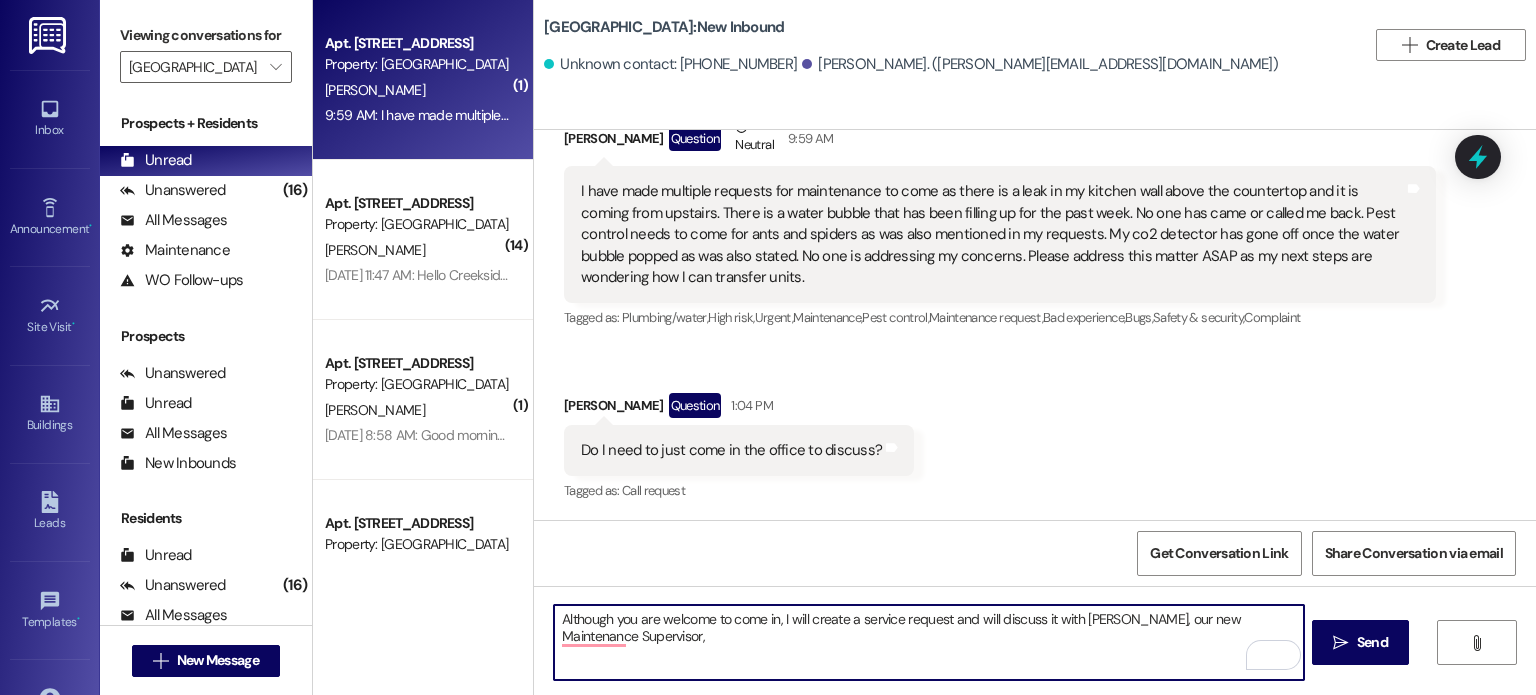 drag, startPoint x: 1051, startPoint y: 616, endPoint x: 1037, endPoint y: 619, distance: 14.3178215 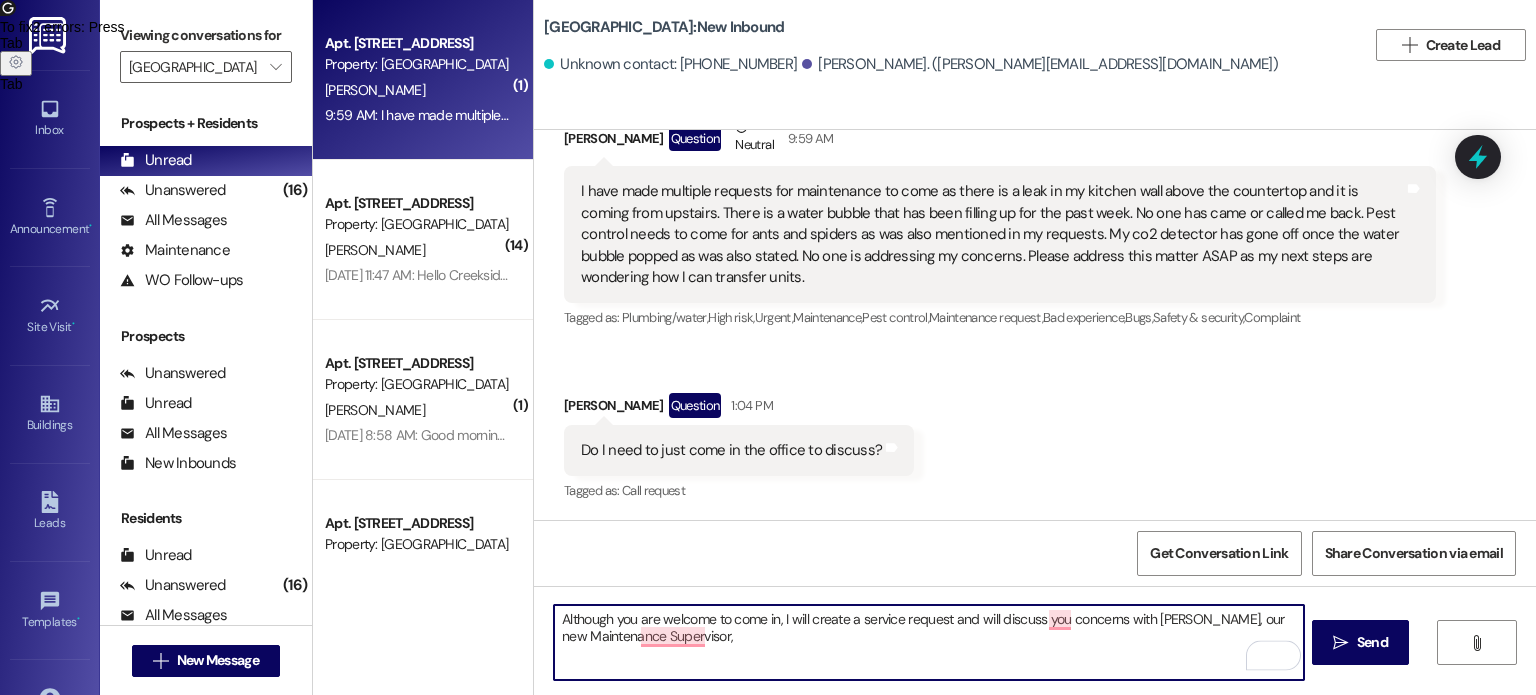 click on "Although you are welcome to come in, I will create a service request and will discuss you concerns with [PERSON_NAME], our new Maintenance Supervisor," at bounding box center (928, 642) 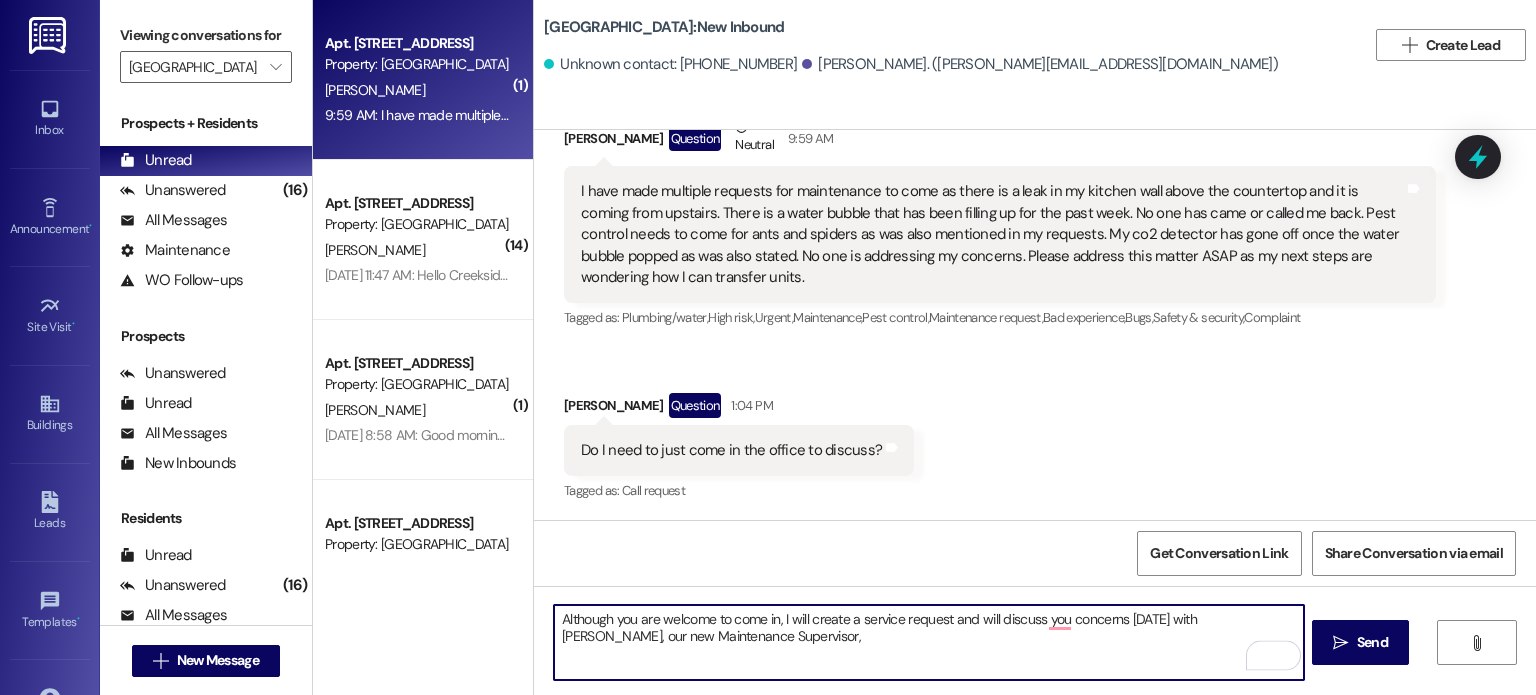 click on "Although you are welcome to come in, I will create a service request and will discuss you concerns [DATE] with [PERSON_NAME], our new Maintenance Supervisor," at bounding box center [928, 642] 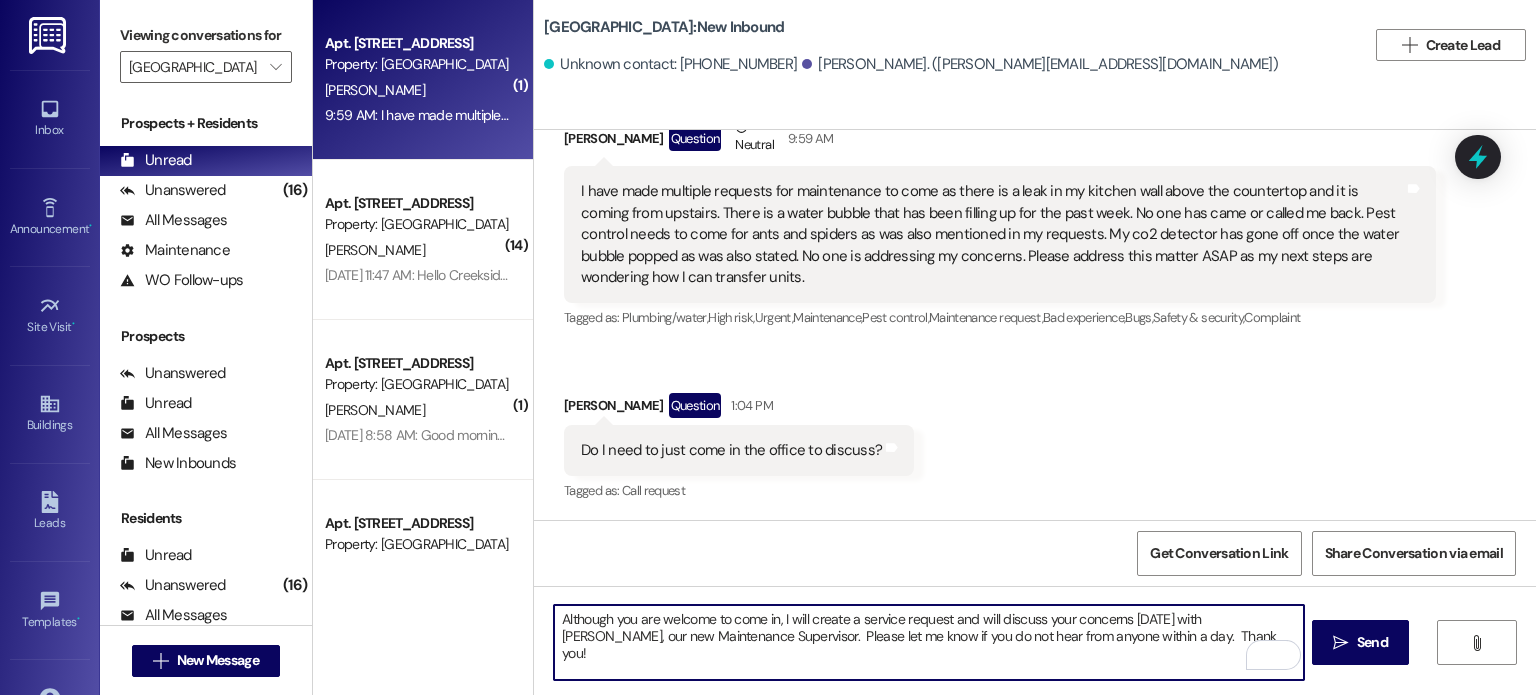 click on "Although you are welcome to come in, I will create a service request and will discuss your concerns [DATE] with [PERSON_NAME], our new Maintenance Supervisor.  Please let me know if you do not hear from anyone within a day.  Thank you!" at bounding box center [928, 642] 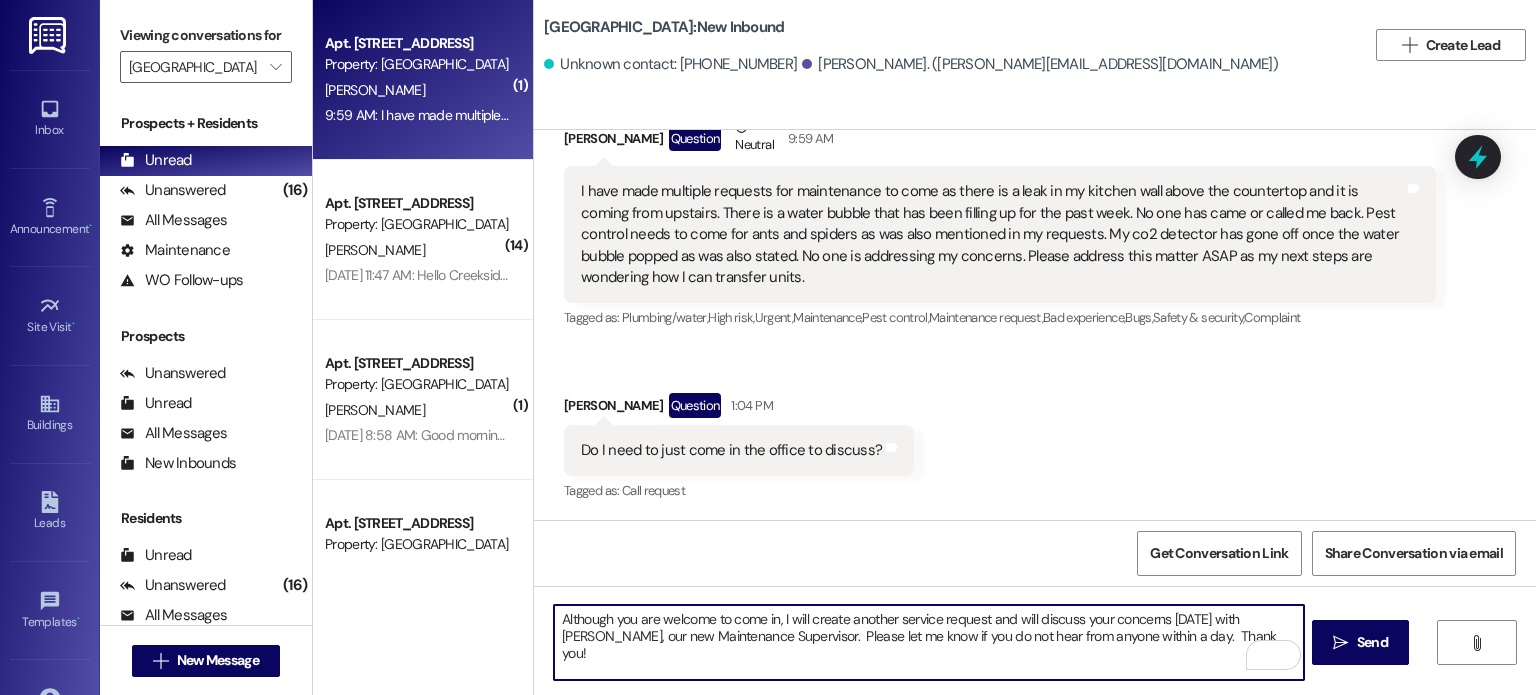 click on "Although you are welcome to come in, I will create another service request and will discuss your concerns [DATE] with [PERSON_NAME], our new Maintenance Supervisor.  Please let me know if you do not hear from anyone within a day.  Thank you!" at bounding box center (928, 642) 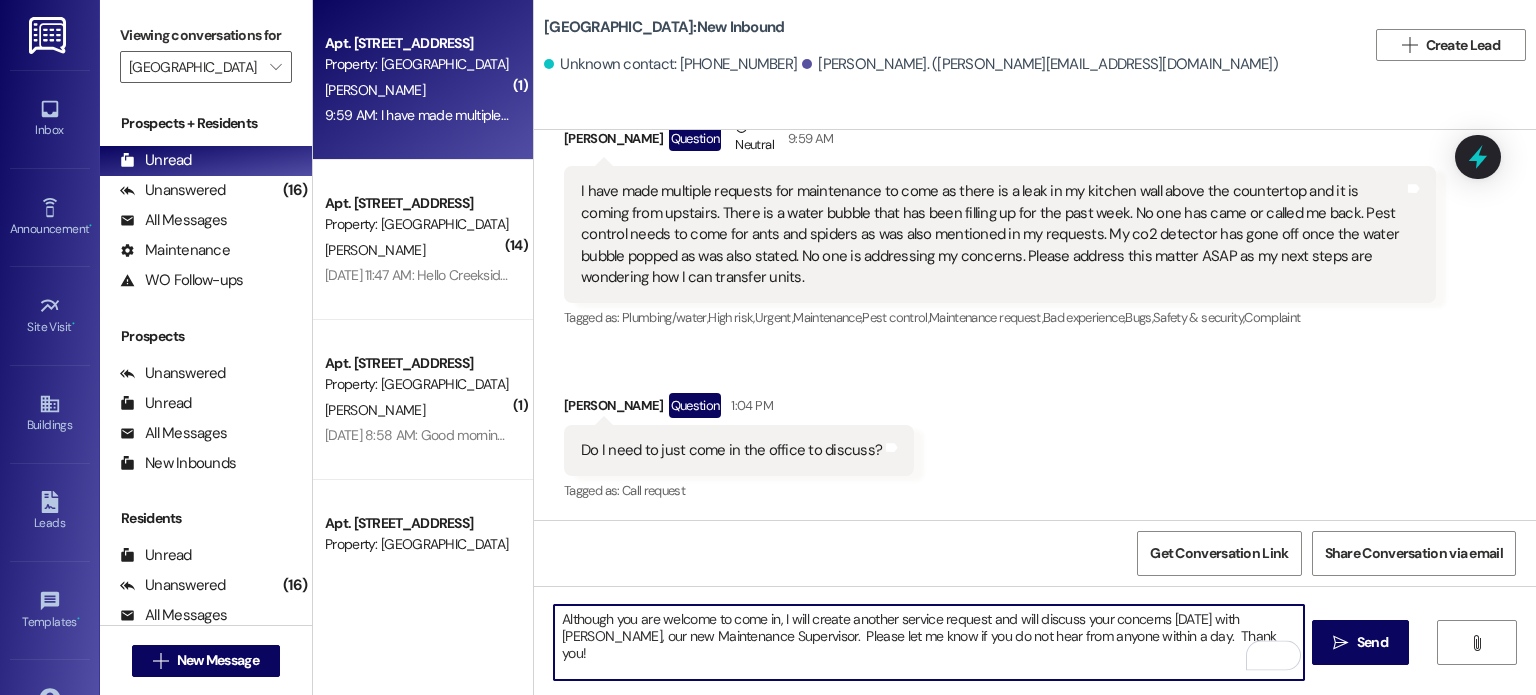 click on "Although you are welcome to come in, I will create another service request and will discuss your concerns [DATE] with [PERSON_NAME], our new Maintenance Supervisor.  Please let me know if you do not hear from anyone within a day.  Thank you!" at bounding box center [928, 642] 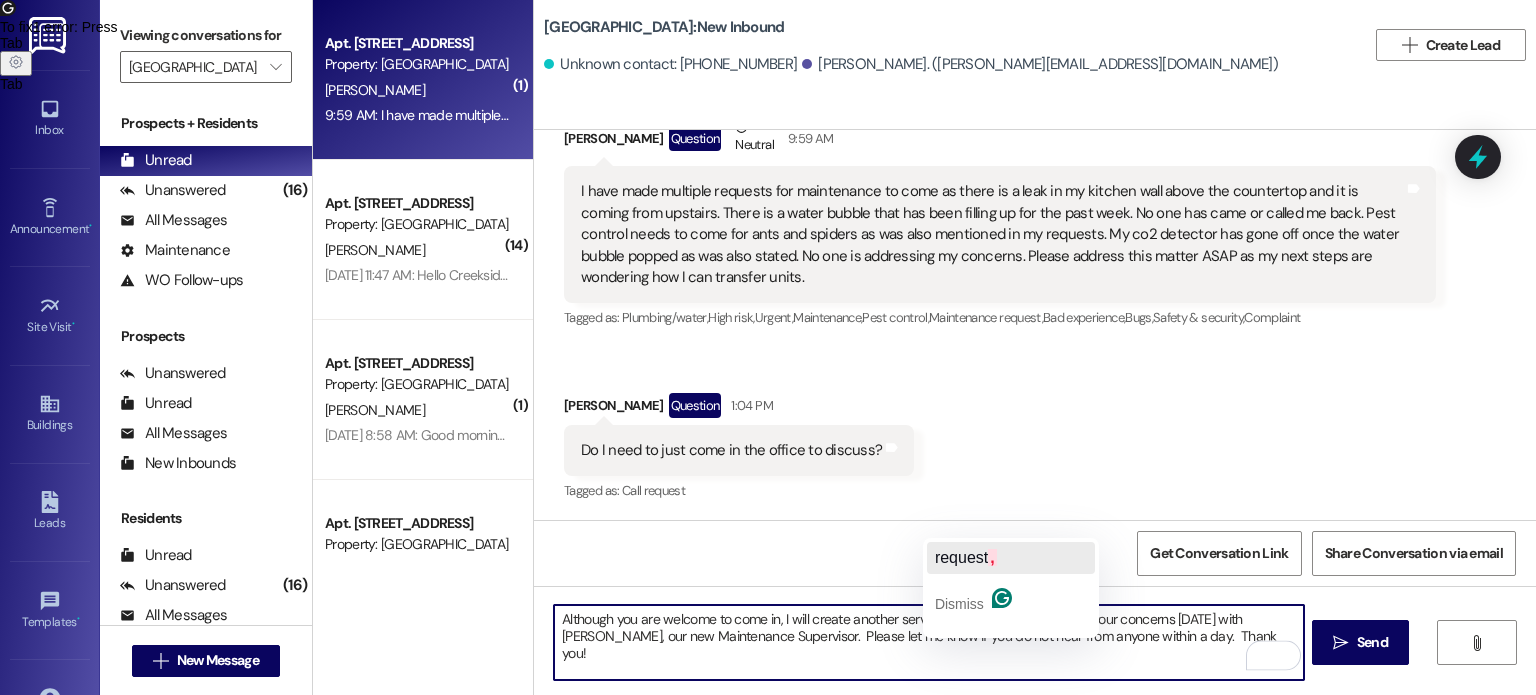 click on "request" 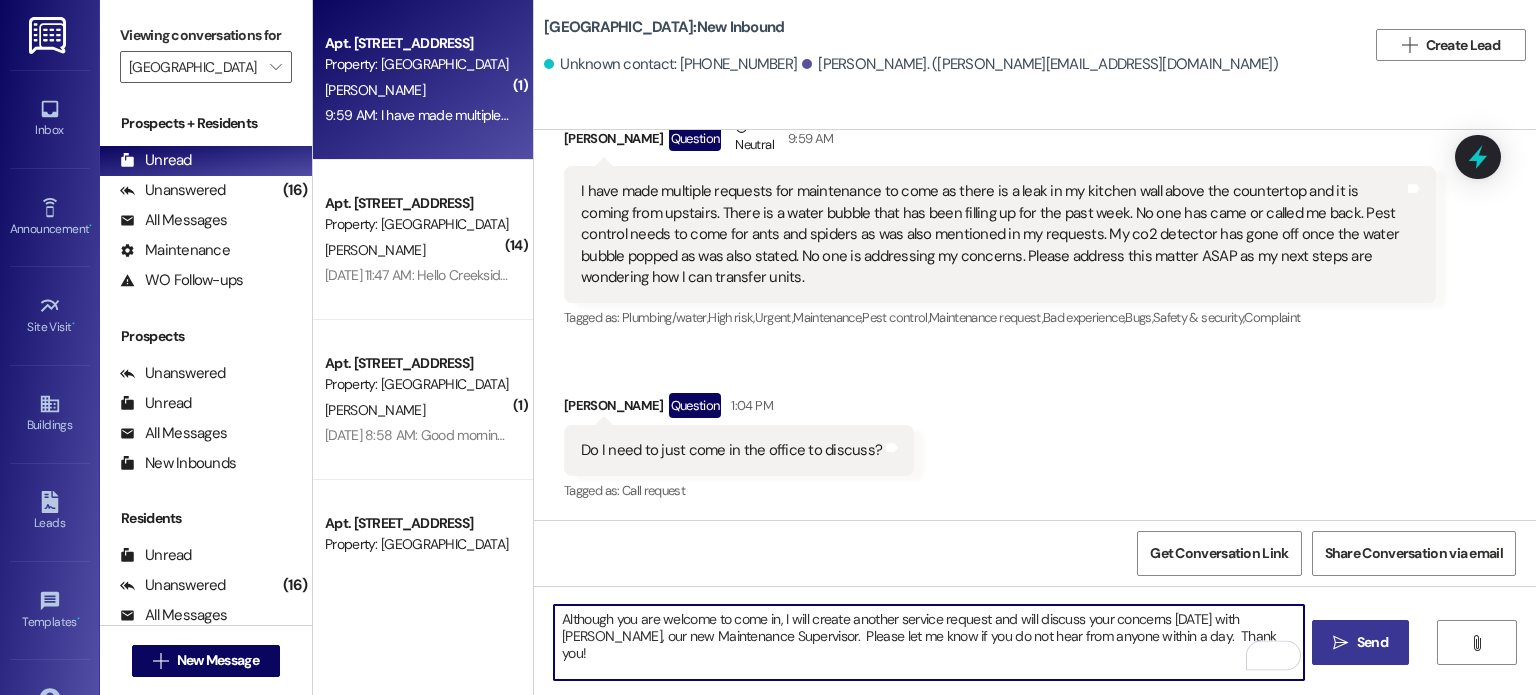 type on "Although you are welcome to come in, I will create another service request and will discuss your concerns [DATE] with [PERSON_NAME], our new Maintenance Supervisor.  Please let me know if you do not hear from anyone within a day.  Thank you!" 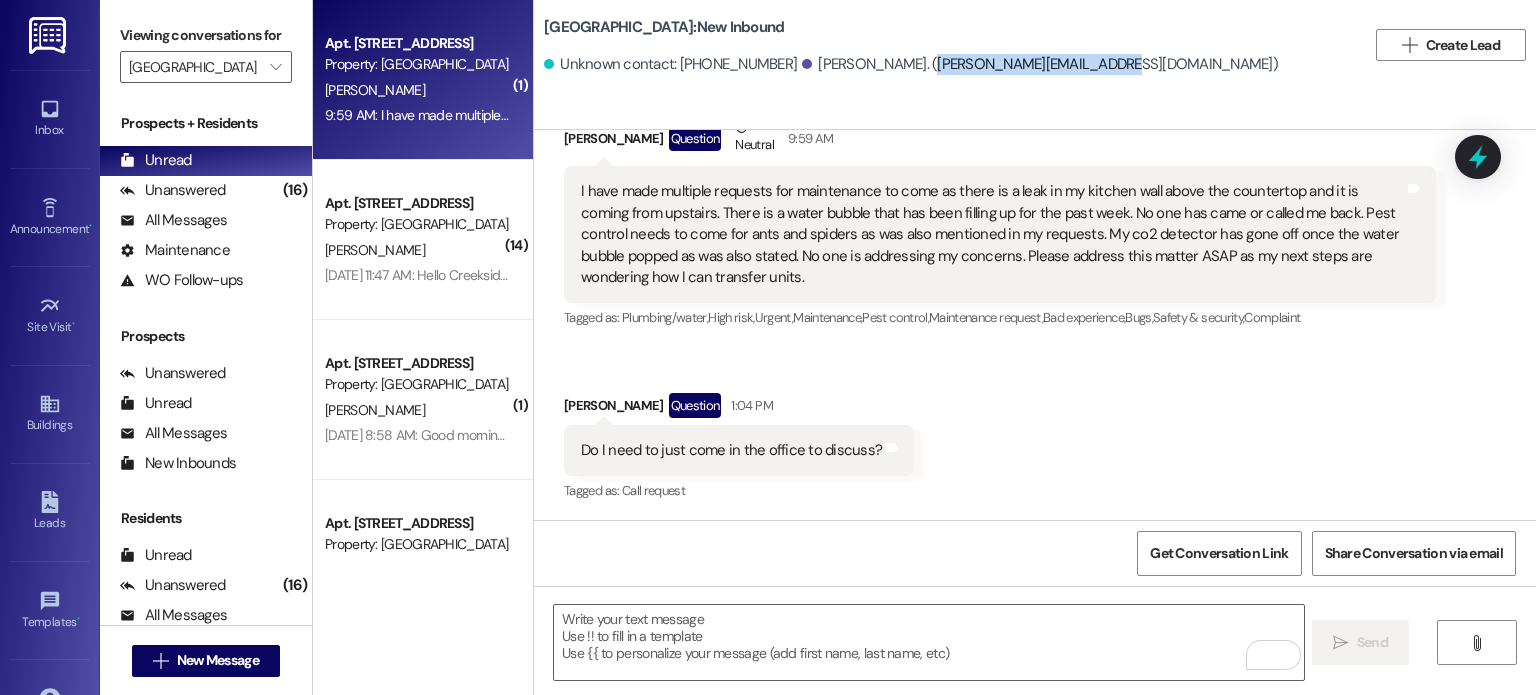 drag, startPoint x: 868, startPoint y: 65, endPoint x: 1045, endPoint y: 61, distance: 177.0452 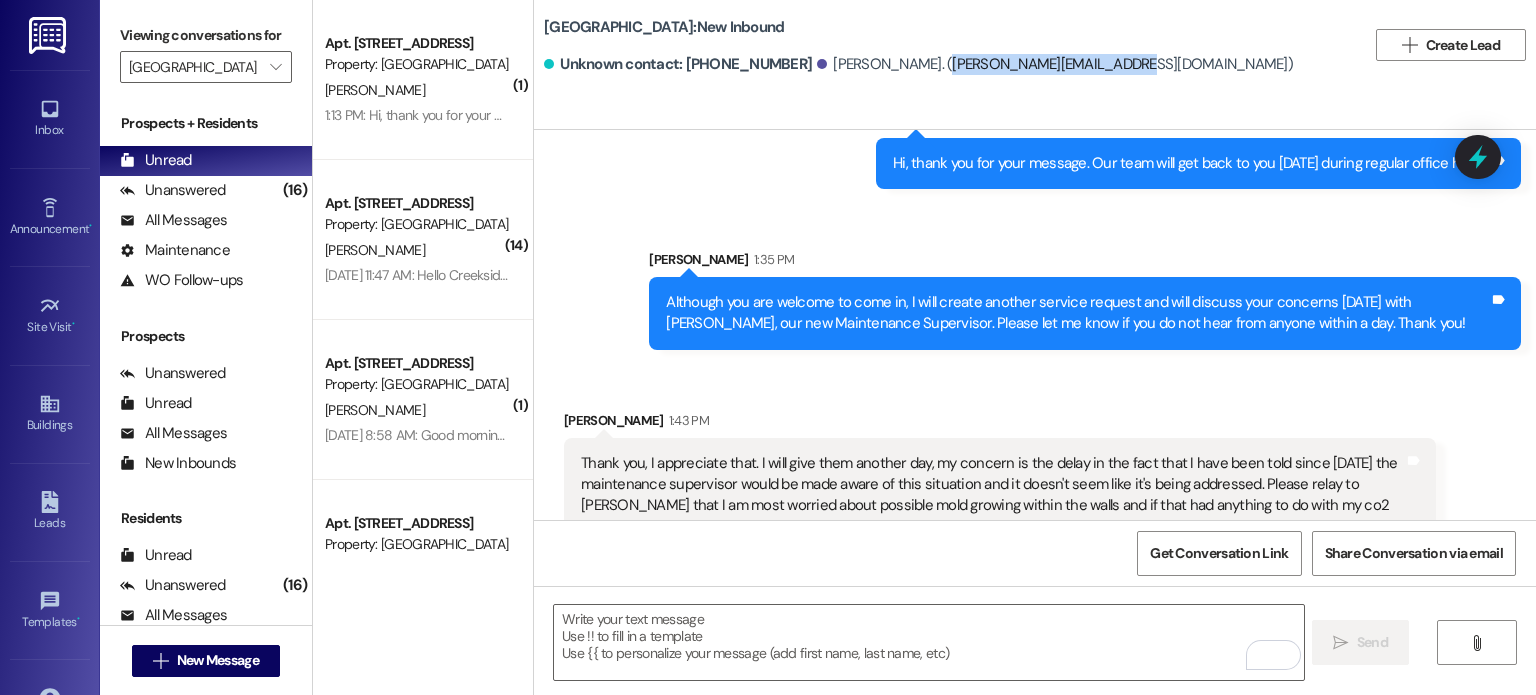 scroll, scrollTop: 1752, scrollLeft: 0, axis: vertical 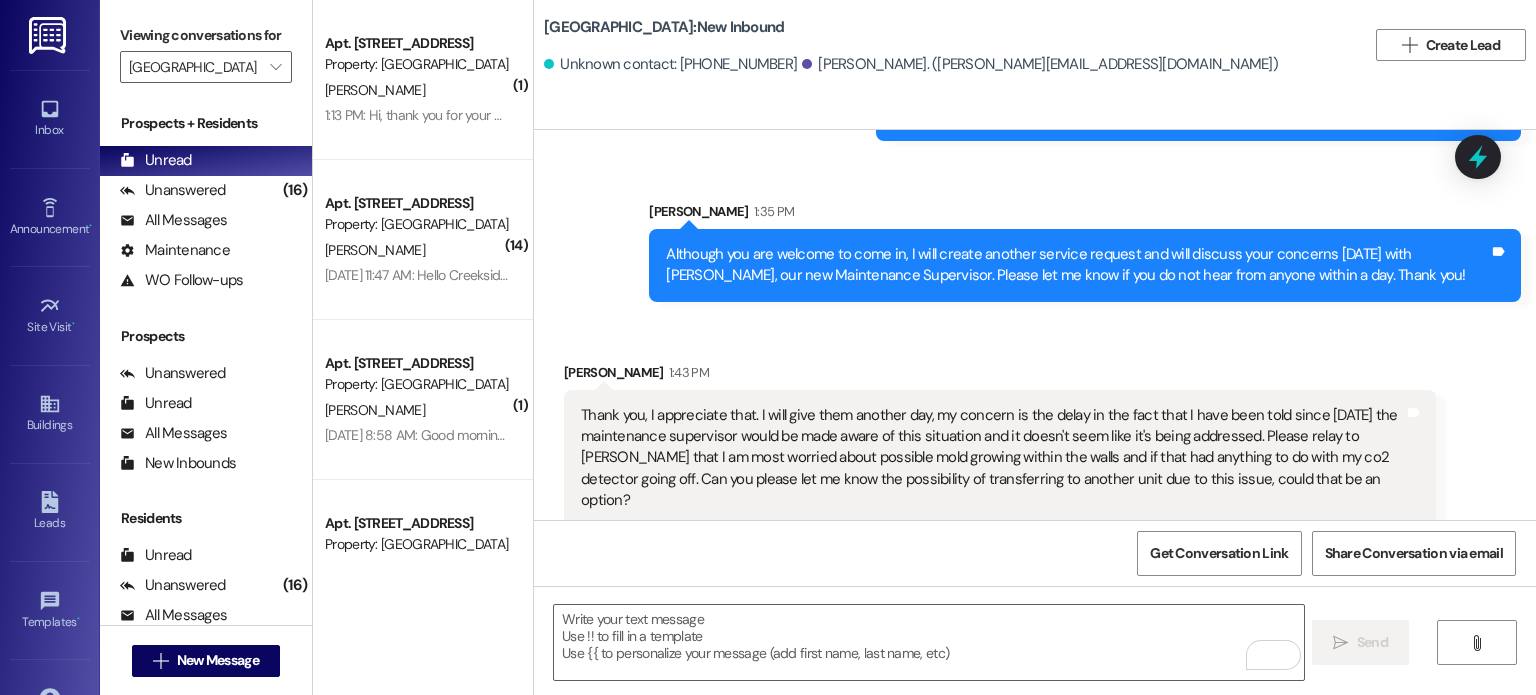 click on "Thank you, I appreciate that. I will give them another day, my concern is the delay in the fact that I have been told since [DATE] the maintenance supervisor would be made aware of this situation and it doesn't seem like it's being addressed. Please relay to [PERSON_NAME] that I am most worried about possible mold growing within the walls and if that had anything to do with my co2 detector going off. Can you please let me know the possibility of transferring to another unit due to this issue, could that be an option?" at bounding box center (992, 458) 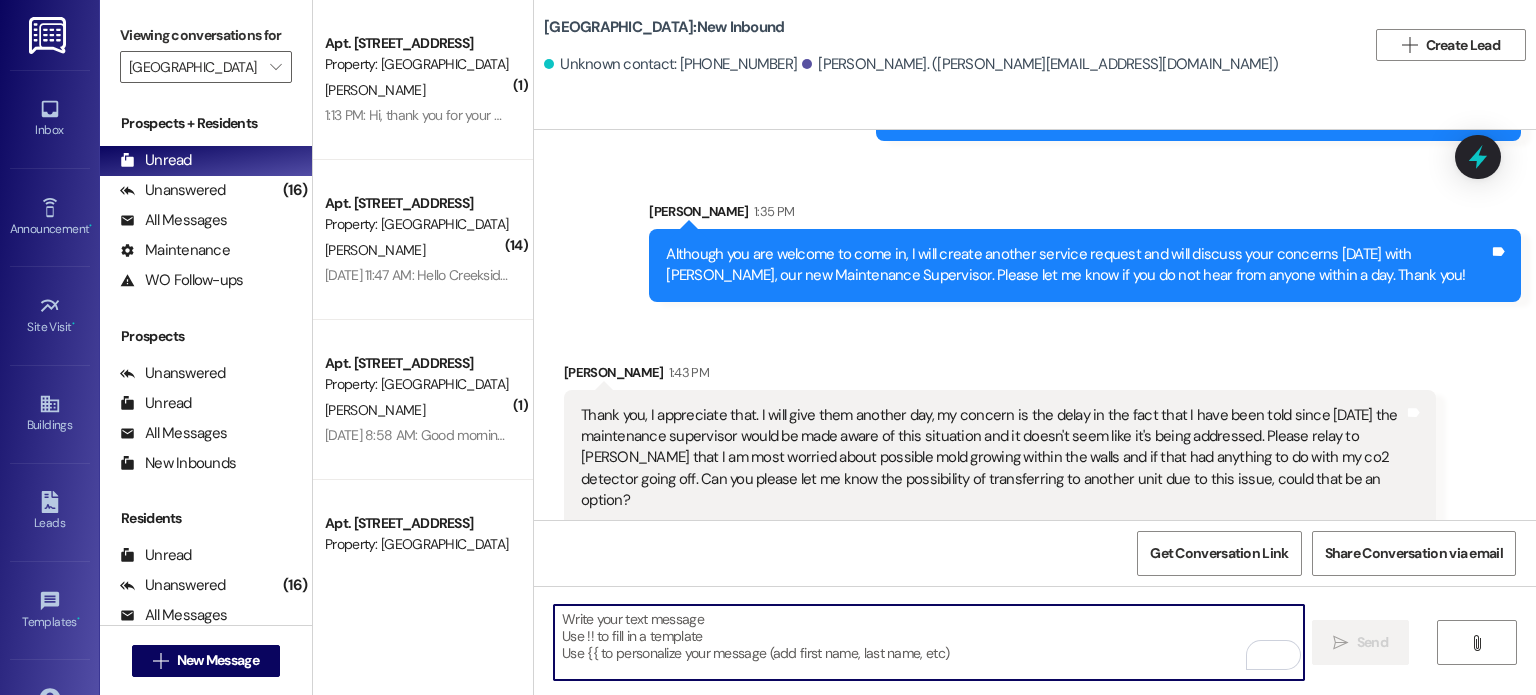 click at bounding box center [928, 642] 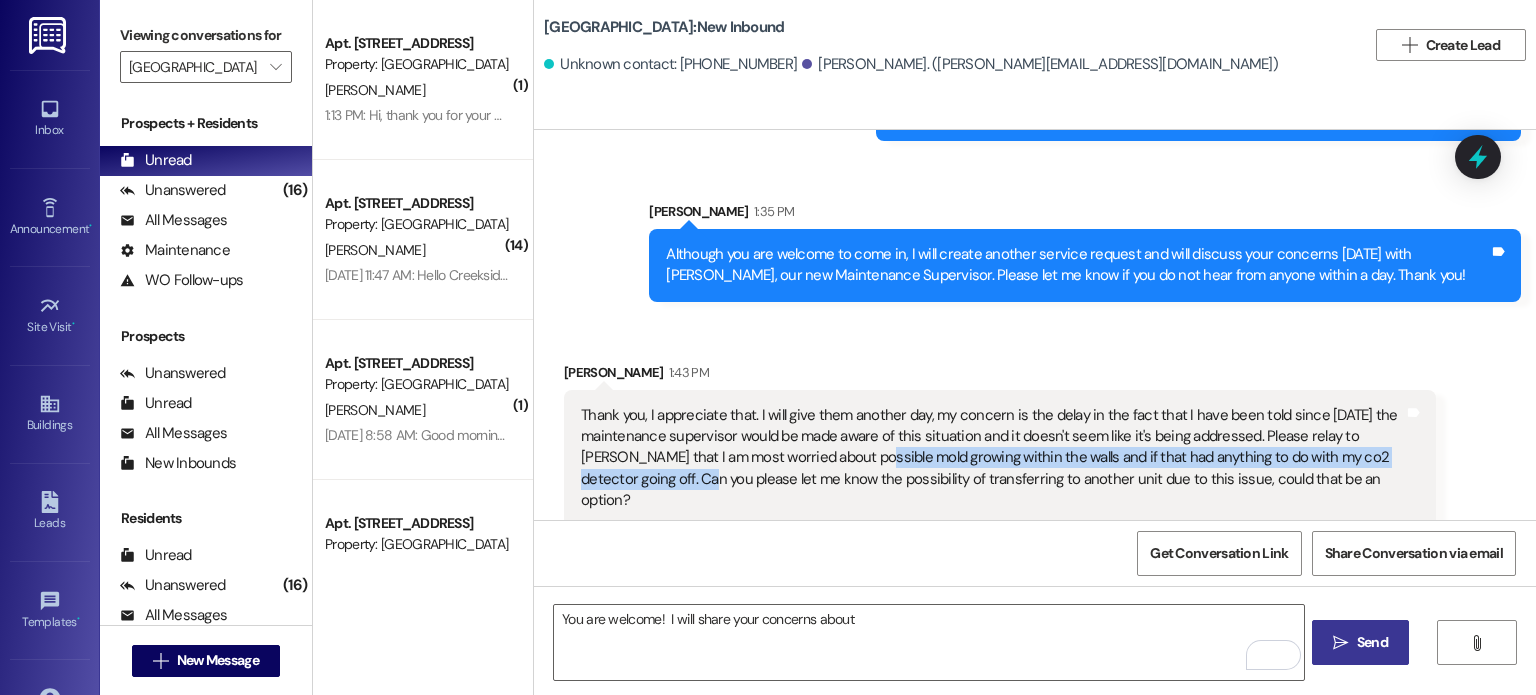 drag, startPoint x: 816, startPoint y: 459, endPoint x: 626, endPoint y: 481, distance: 191.26944 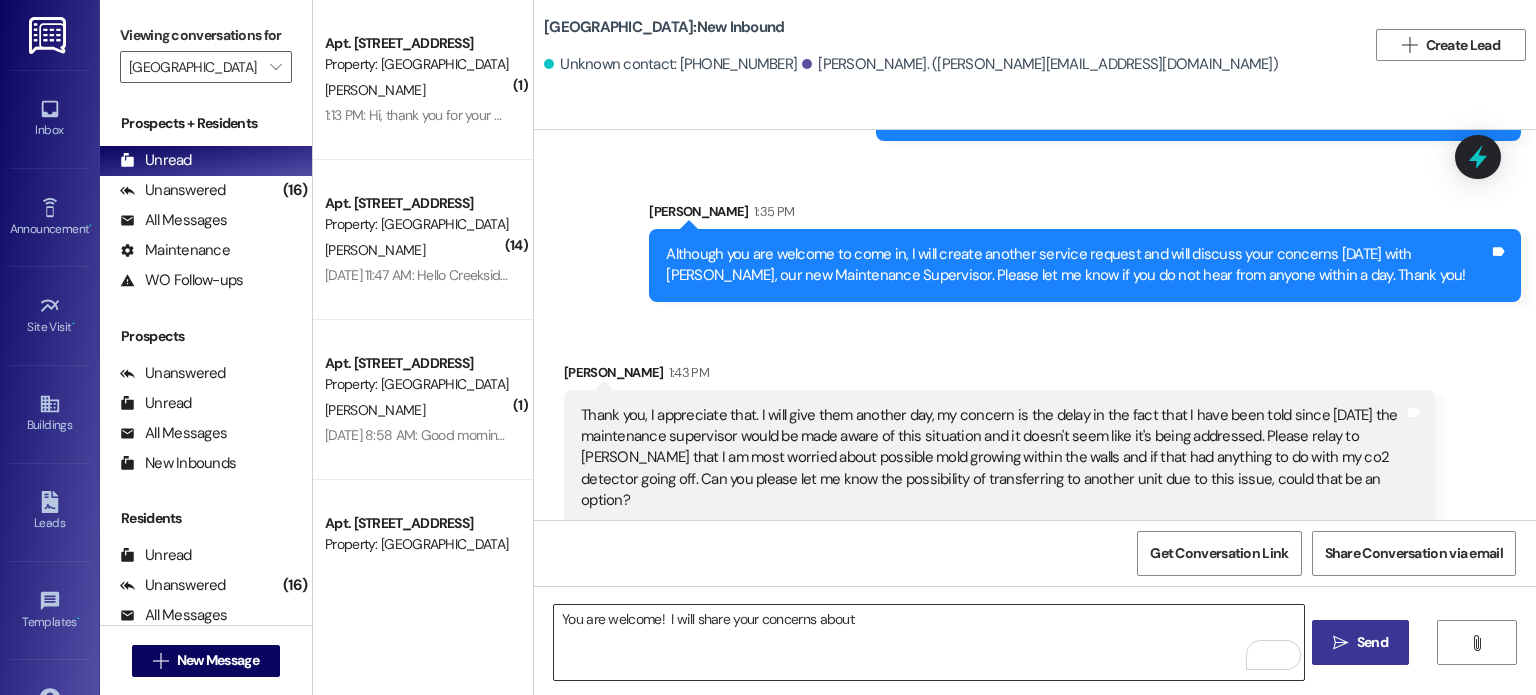 click on "You are welcome!  I will share your concerns about" at bounding box center [928, 642] 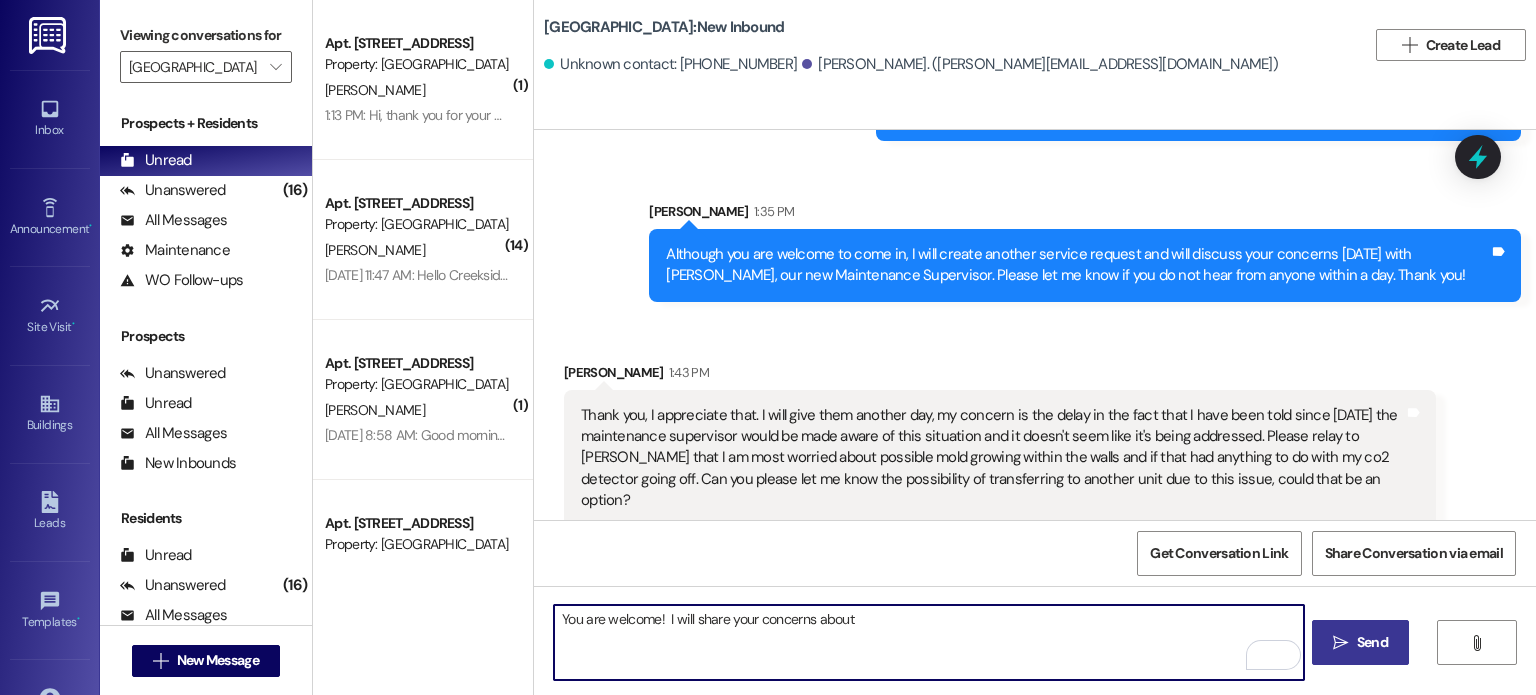 paste on "possible mold growing within the walls and if that had anything to do with my co2 detector going off." 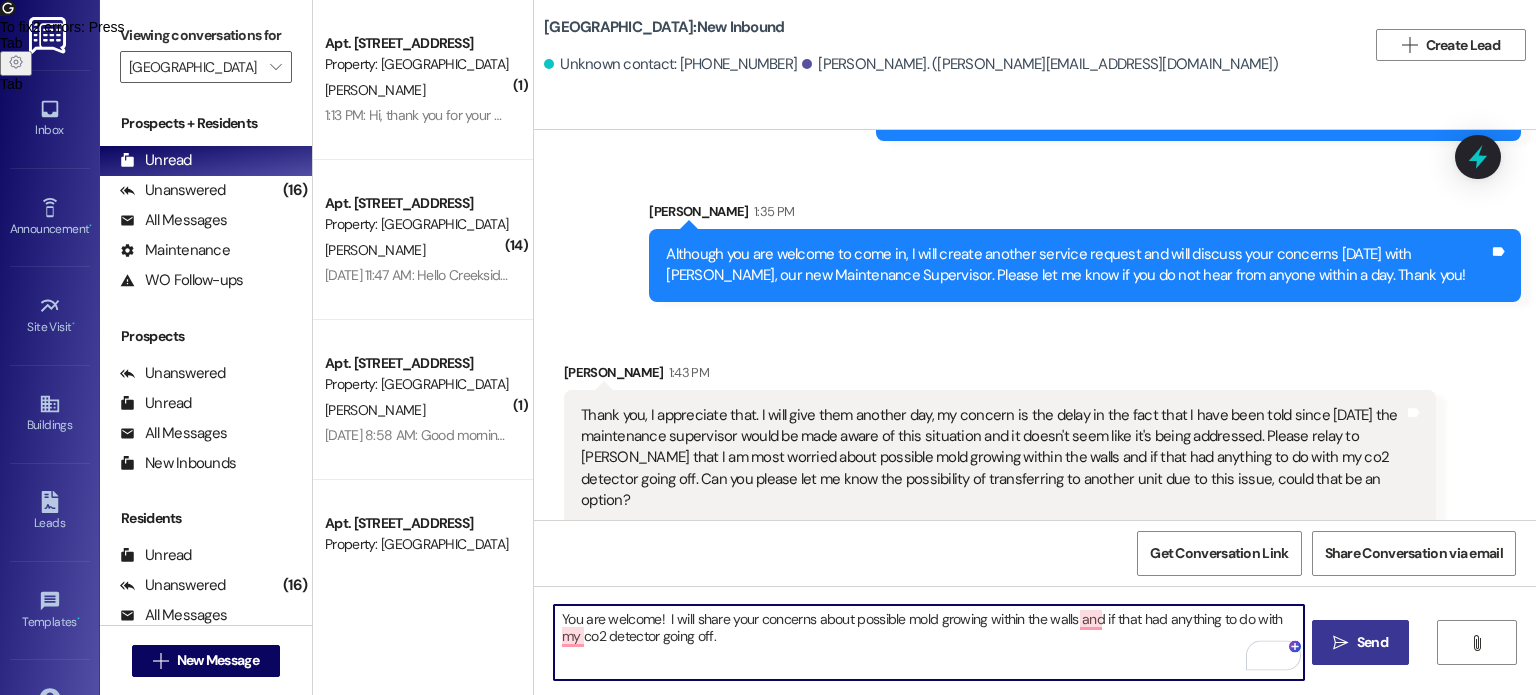 click on "You are welcome!  I will share your concerns about possible mold growing within the walls and if that had anything to do with my co2 detector going off." at bounding box center (928, 642) 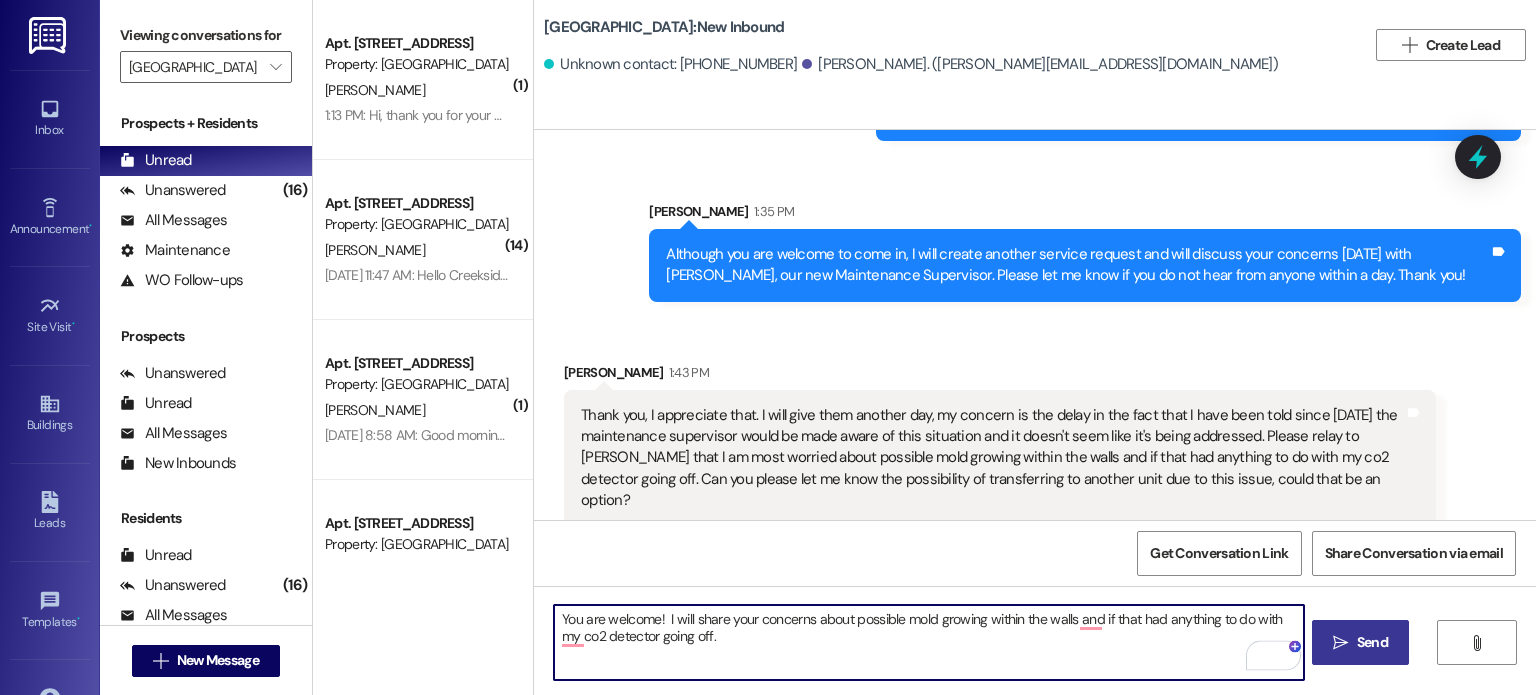 click on "You are welcome!  I will share your concerns about possible mold growing within the walls and if that had anything to do with my co2 detector going off." at bounding box center (928, 642) 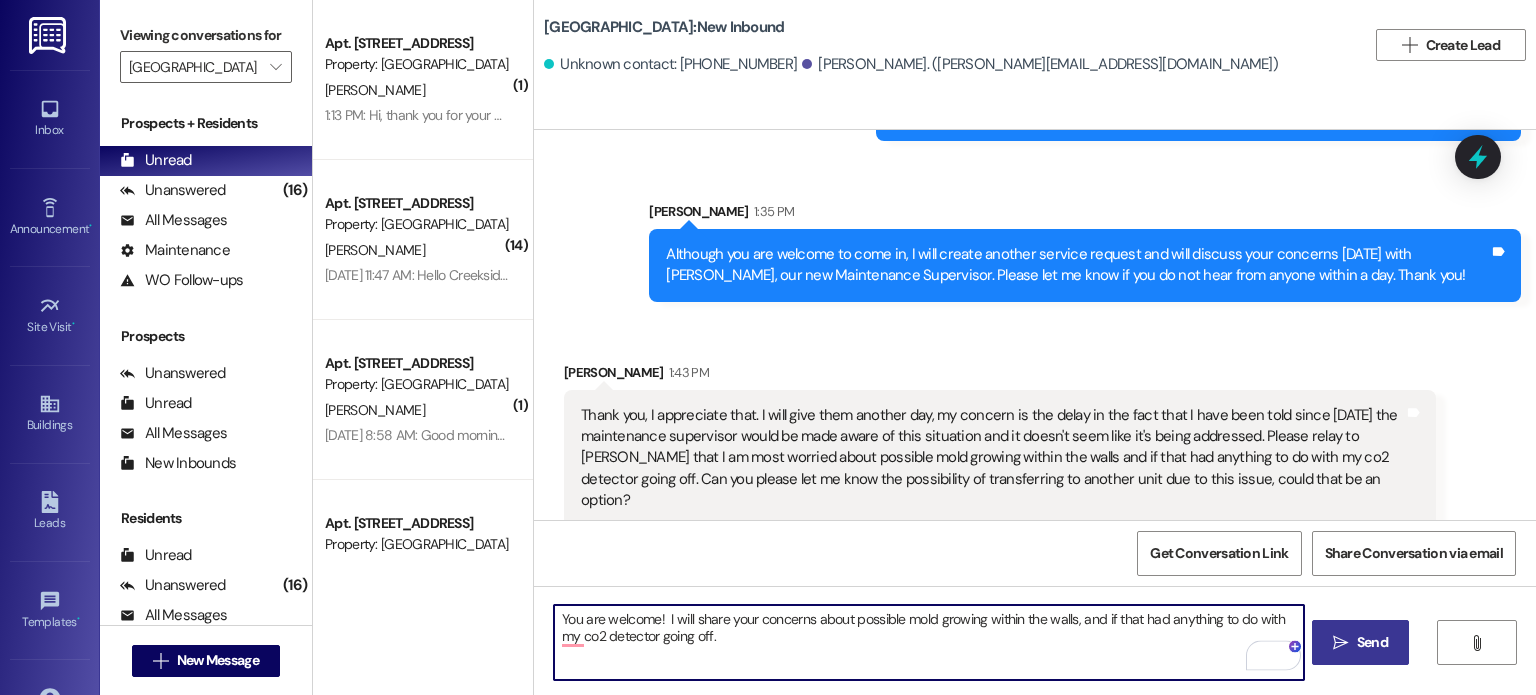 click on "You are welcome!  I will share your concerns about possible mold growing within the walls, and if that had anything to do with my co2 detector going off." at bounding box center (928, 642) 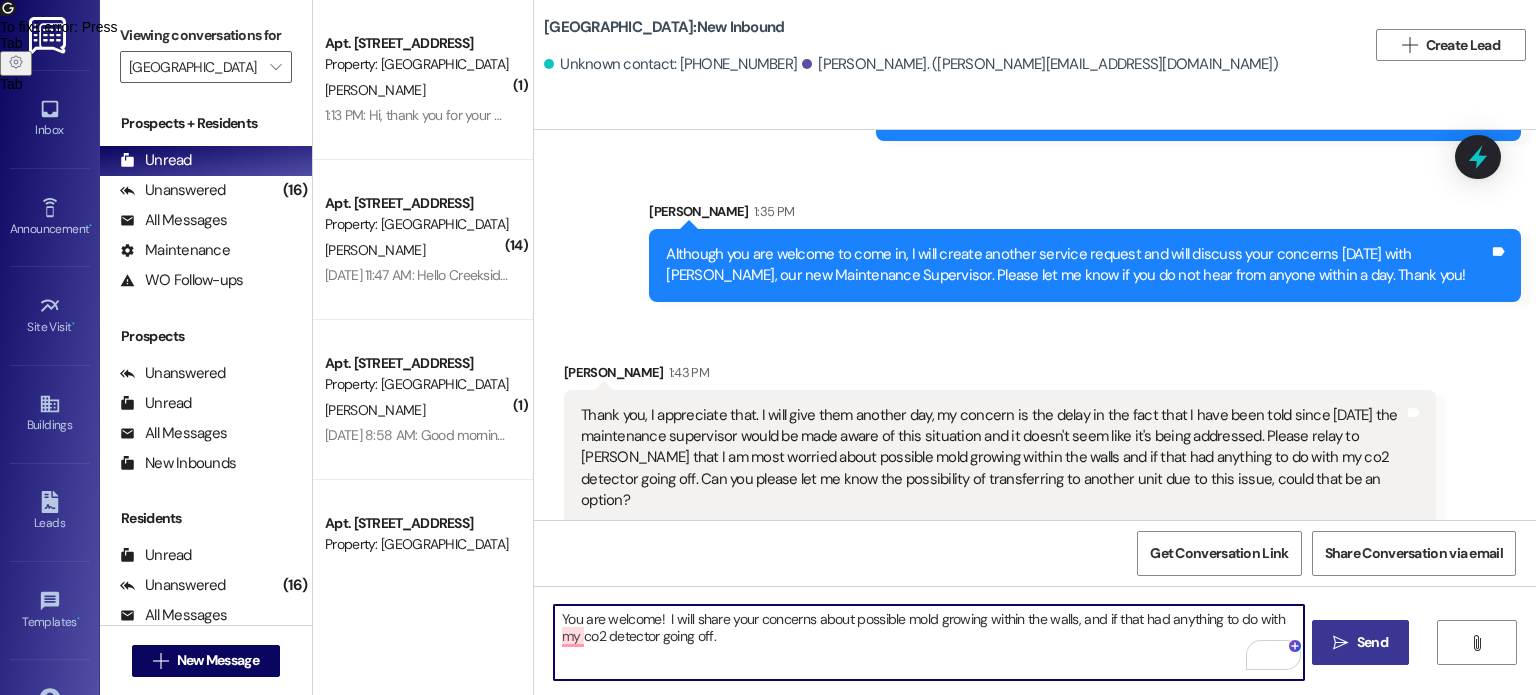 drag, startPoint x: 1272, startPoint y: 620, endPoint x: 1291, endPoint y: 619, distance: 19.026299 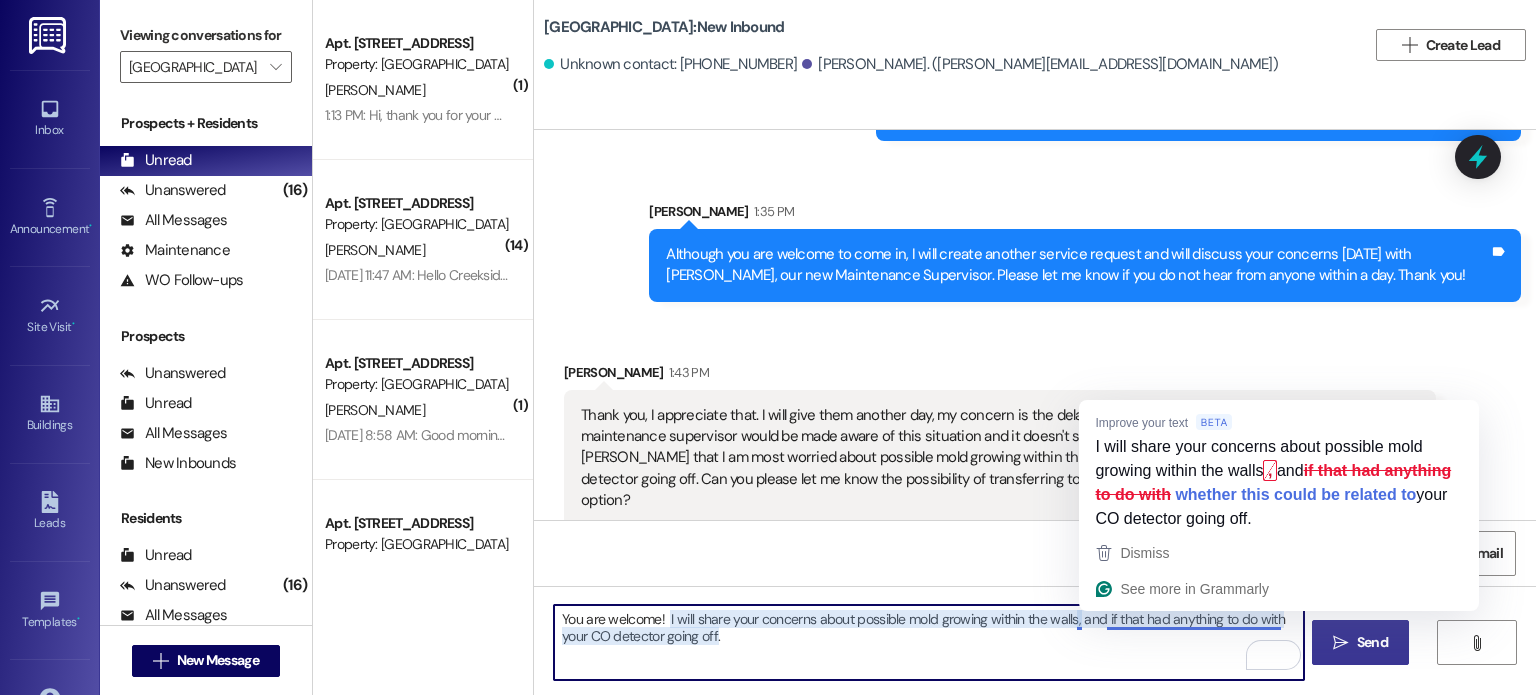 click on "You are welcome!  I will share your concerns about possible mold growing within the walls, and if that had anything to do with your CO detector going off." at bounding box center [928, 642] 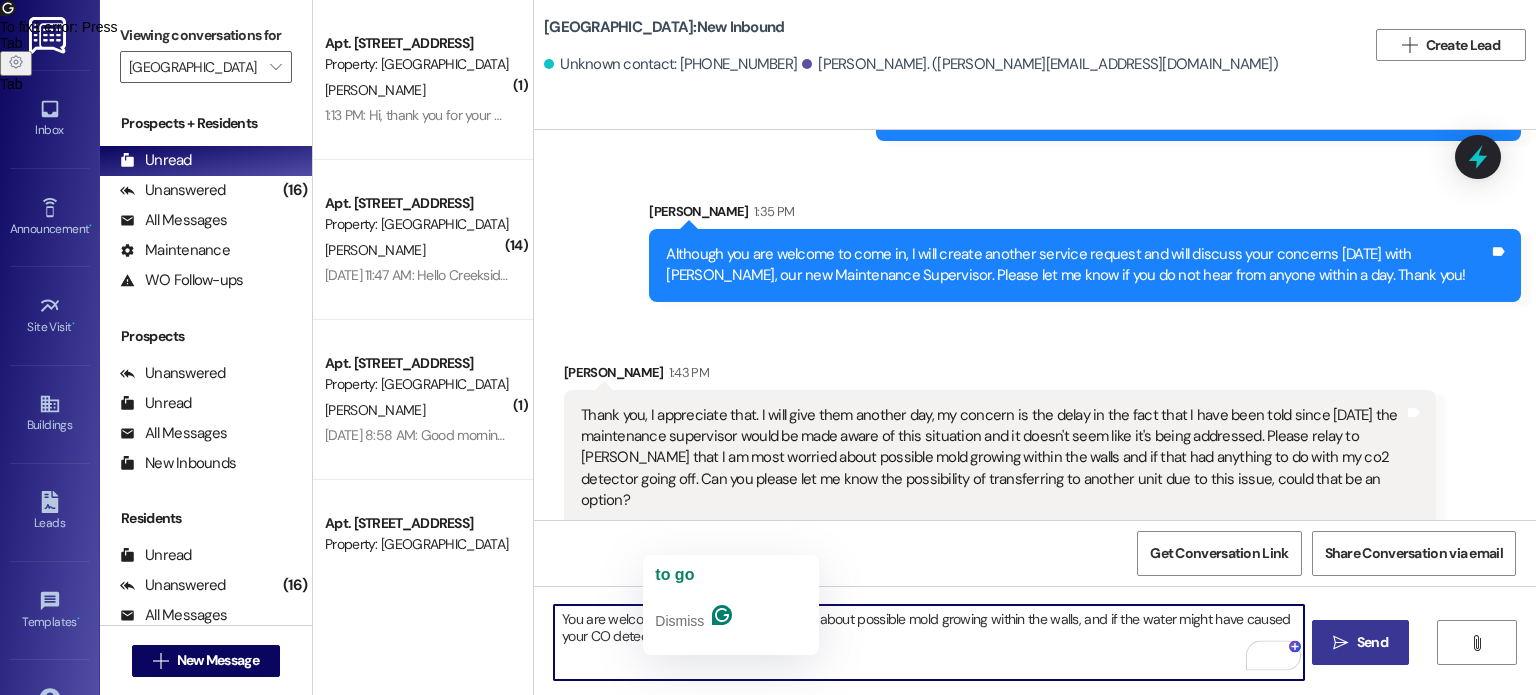 click on "You are welcome!  I will share your concerns about possible mold growing within the walls, and if the water might have caused your CO detector going off." at bounding box center [928, 642] 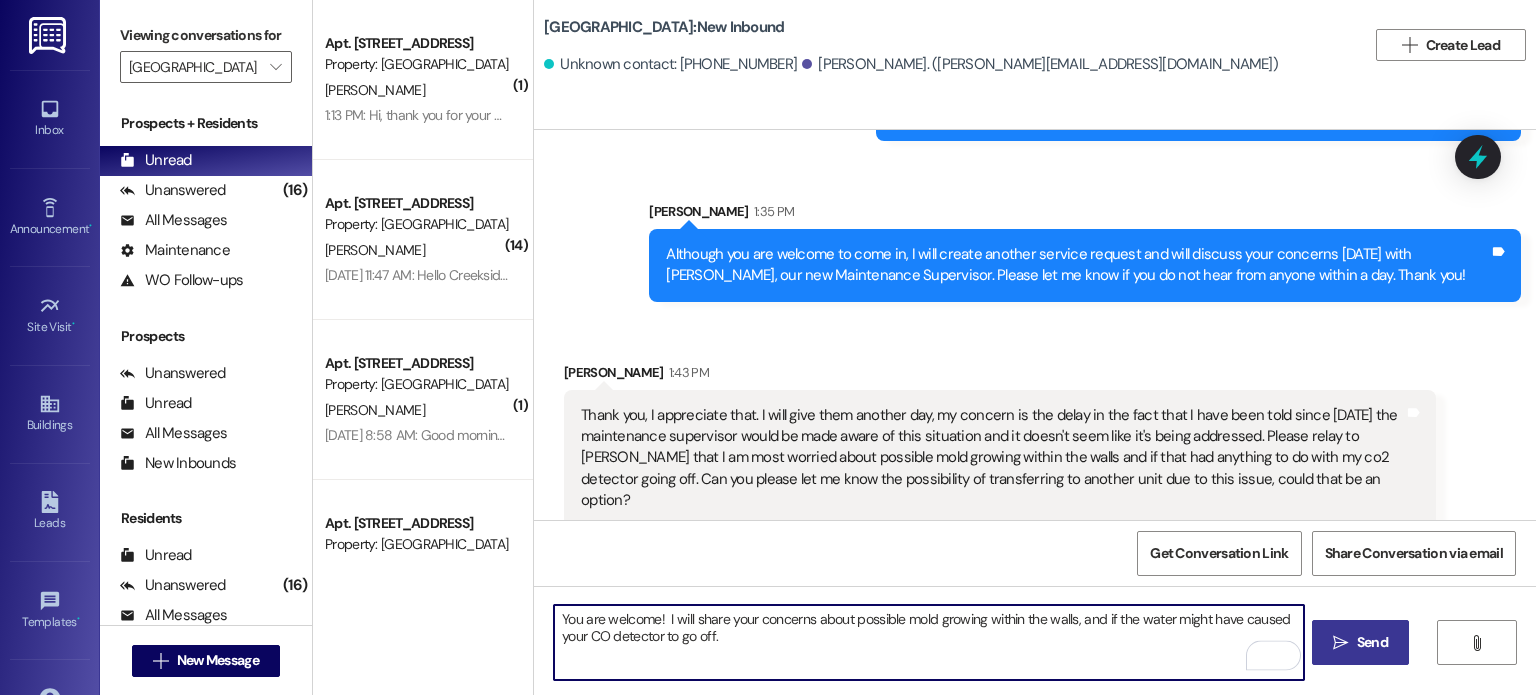 click on "You are welcome!  I will share your concerns about possible mold growing within the walls, and if the water might have caused your CO detector to go off." at bounding box center (928, 642) 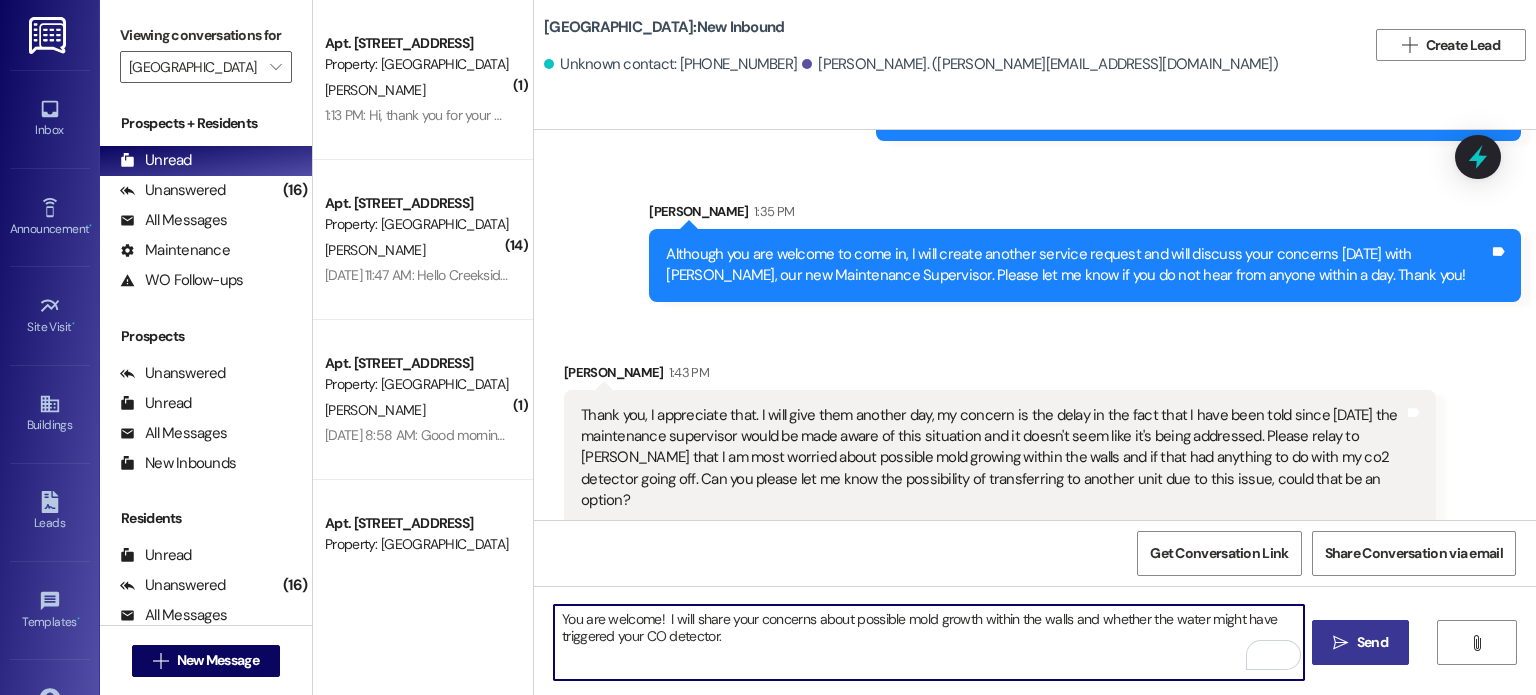 click on "You are welcome!  I will share your concerns about possible mold growth within the walls and whether the water might have triggered your CO detector." at bounding box center (928, 642) 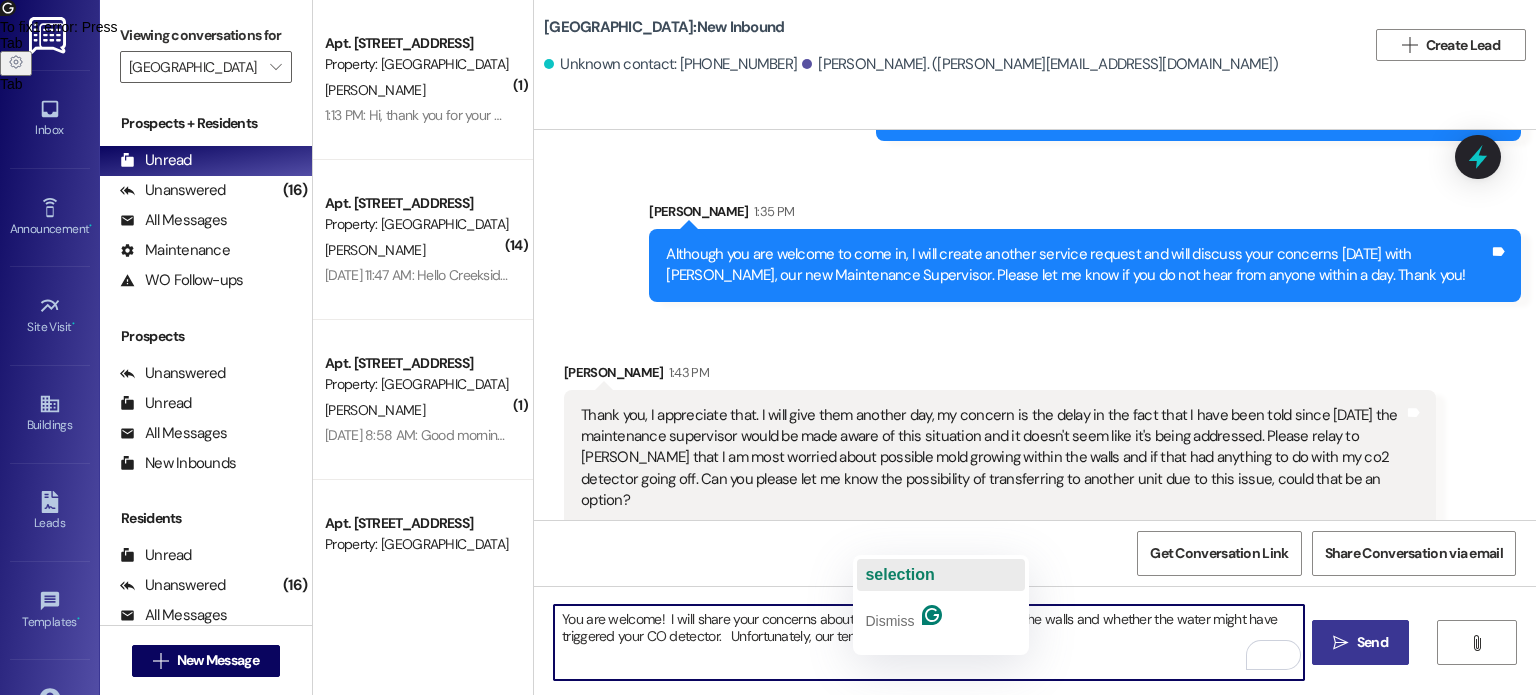click on "selection" 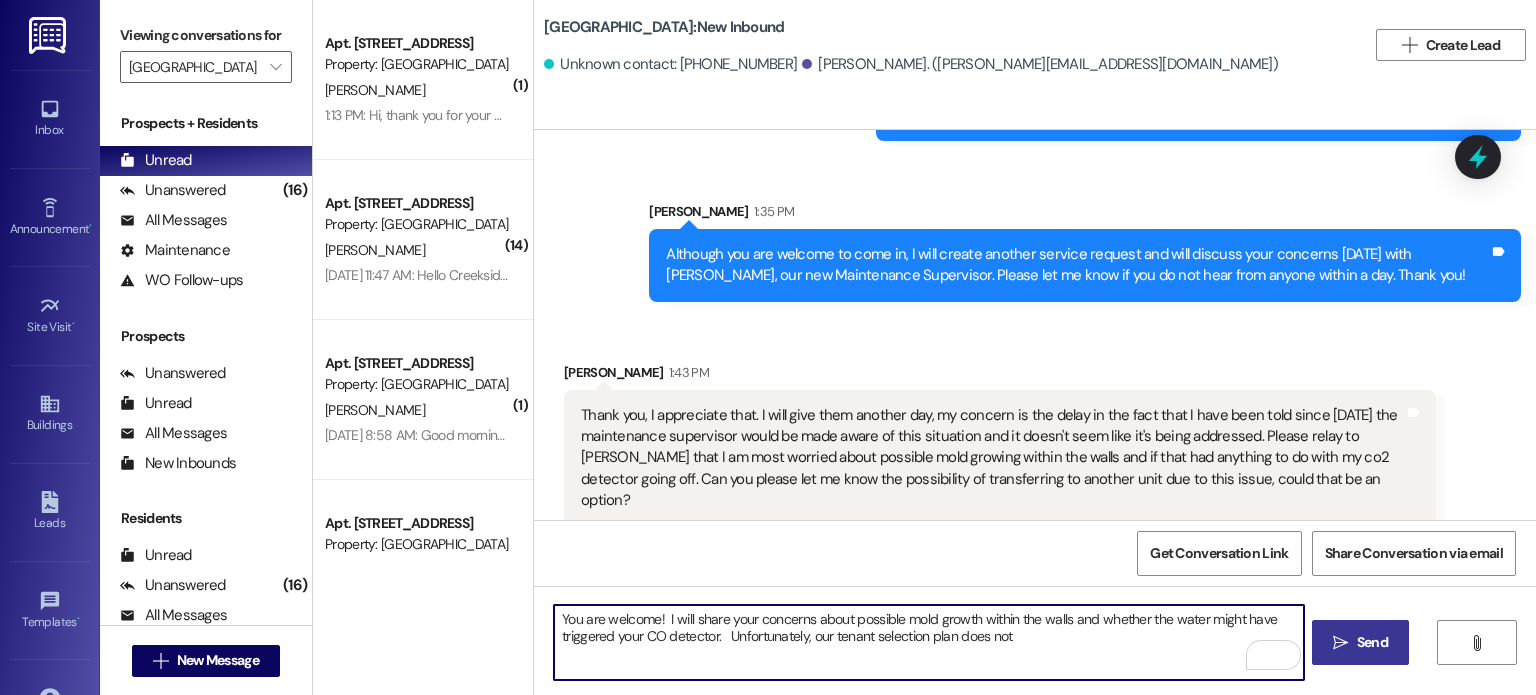 click on "You are welcome!  I will share your concerns about possible mold growth within the walls and whether the water might have triggered your CO detector.   Unfortunately, our tenant selection plan does not" at bounding box center [928, 642] 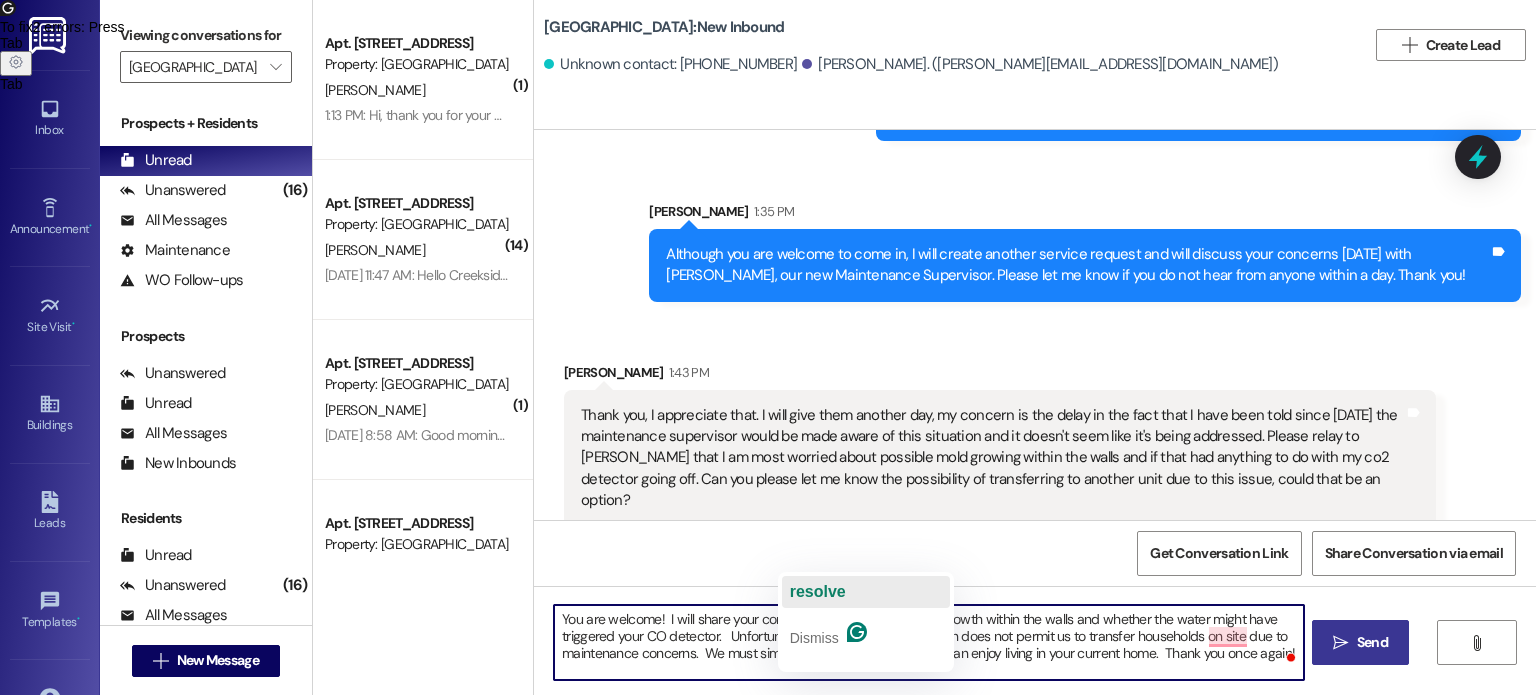 click on "resolve" 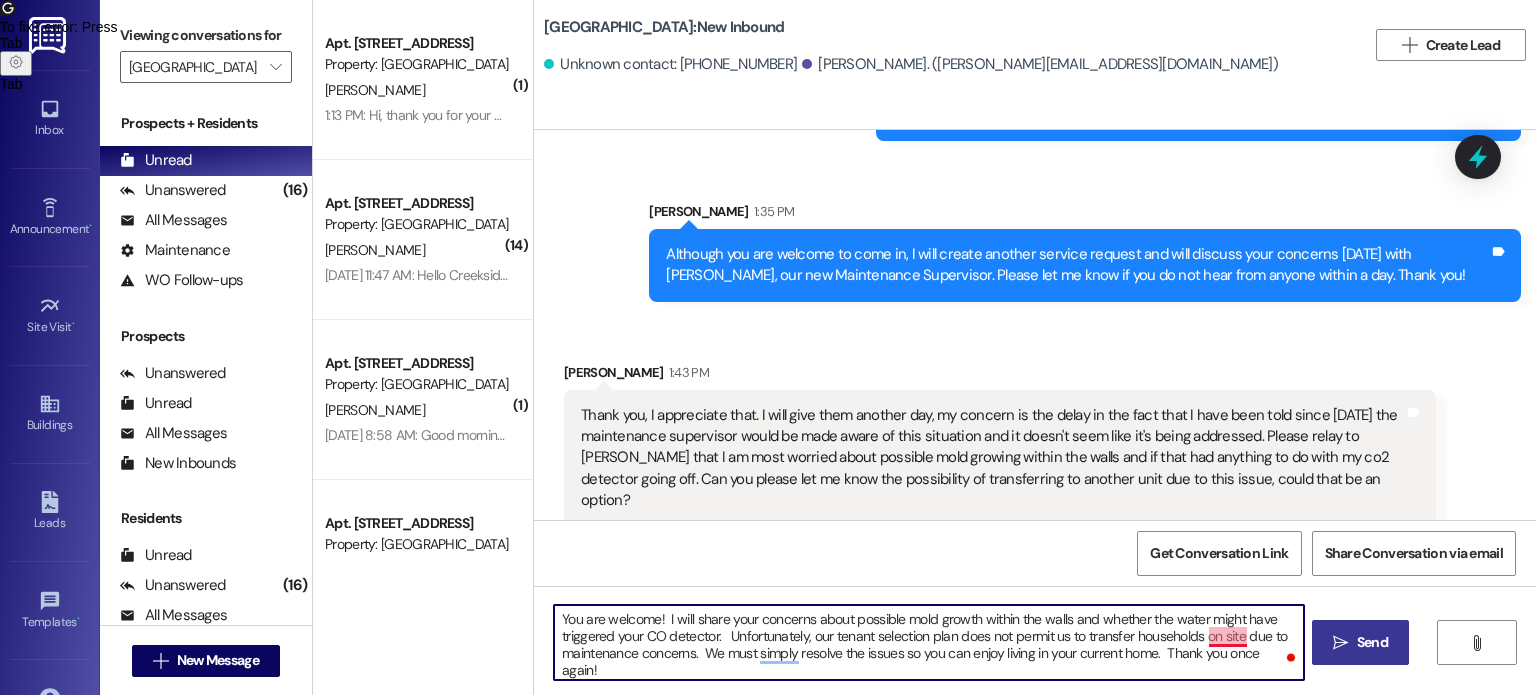 click on "You are welcome!  I will share your concerns about possible mold growth within the walls and whether the water might have triggered your CO detector.   Unfortunately, our tenant selection plan does not permit us to transfer households on site due to maintenance concerns.  We must simply resolve the issues so you can enjoy living in your current home.  Thank you once again!" at bounding box center [928, 642] 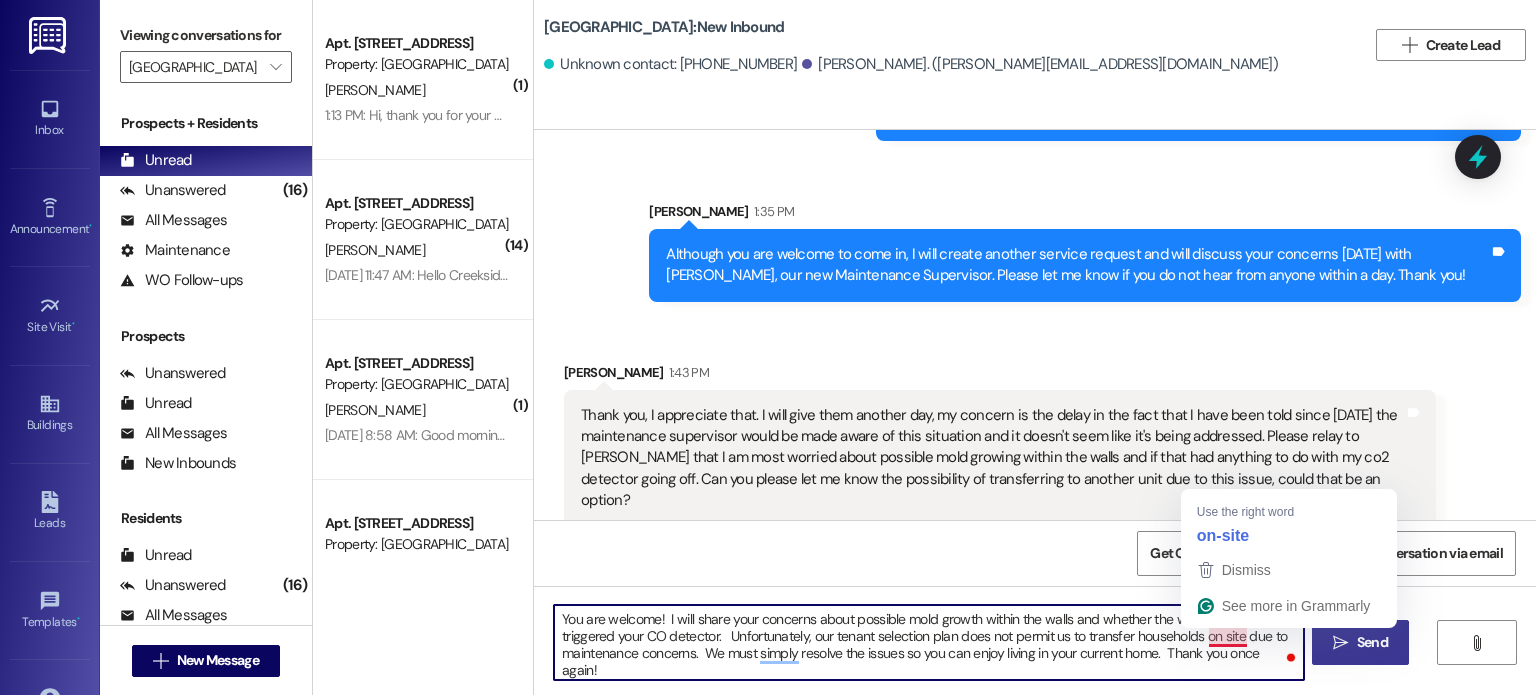 click on "You are welcome!  I will share your concerns about possible mold growth within the walls and whether the water might have triggered your CO detector.   Unfortunately, our tenant selection plan does not permit us to transfer households on site due to maintenance concerns.  We must simply resolve the issues so you can enjoy living in your current home.  Thank you once again!" at bounding box center [928, 642] 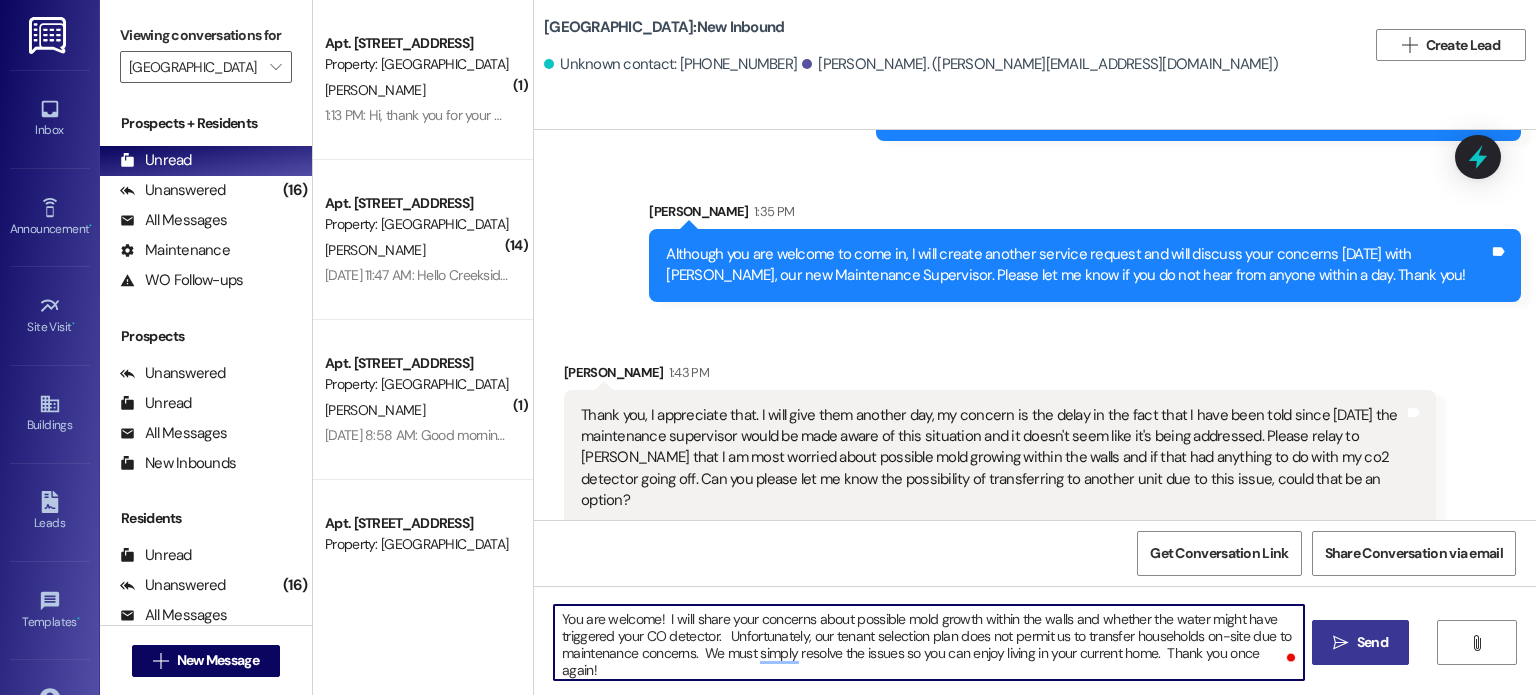 click on "You are welcome!  I will share your concerns about possible mold growth within the walls and whether the water might have triggered your CO detector.   Unfortunately, our tenant selection plan does not permit us to transfer households on-site due to maintenance concerns.  We must simply resolve the issues so you can enjoy living in your current home.  Thank you once again!" at bounding box center [928, 642] 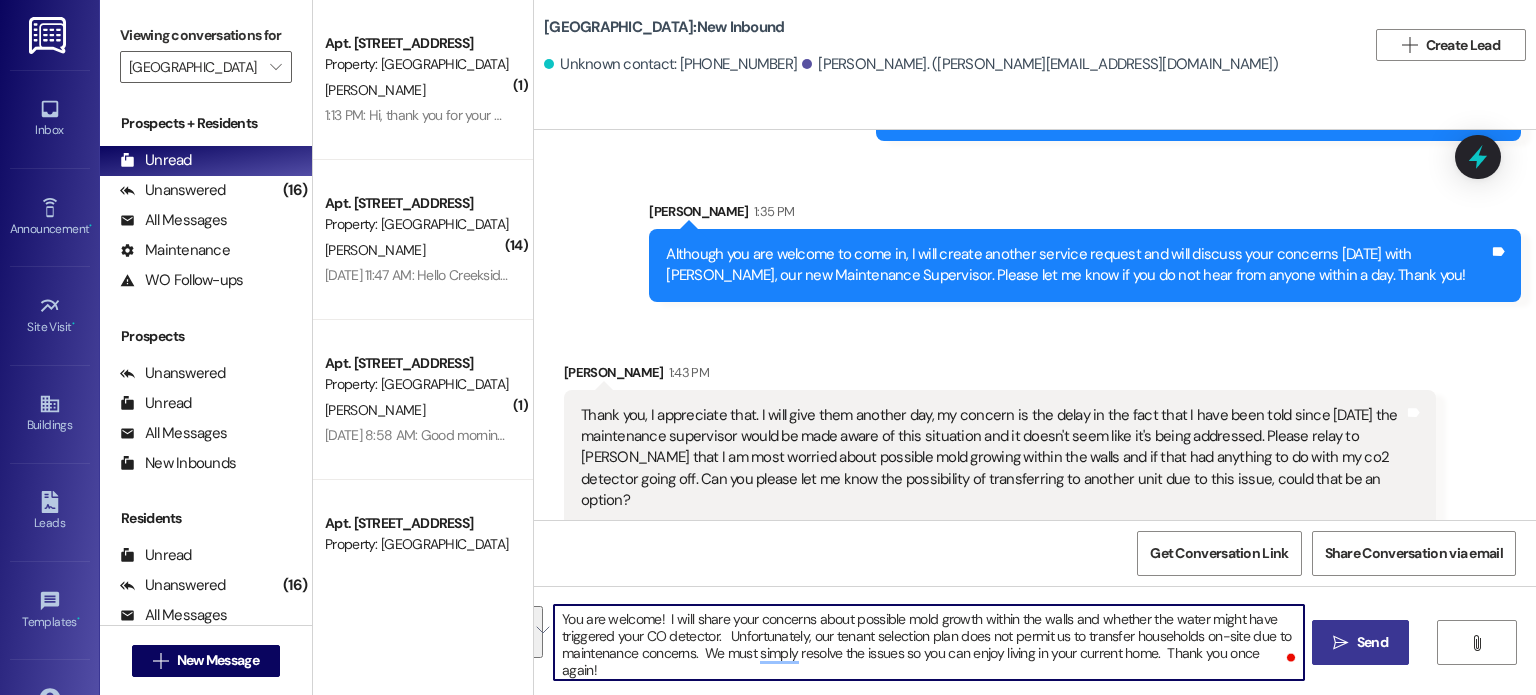 drag, startPoint x: 544, startPoint y: 619, endPoint x: 1301, endPoint y: 660, distance: 758.1095 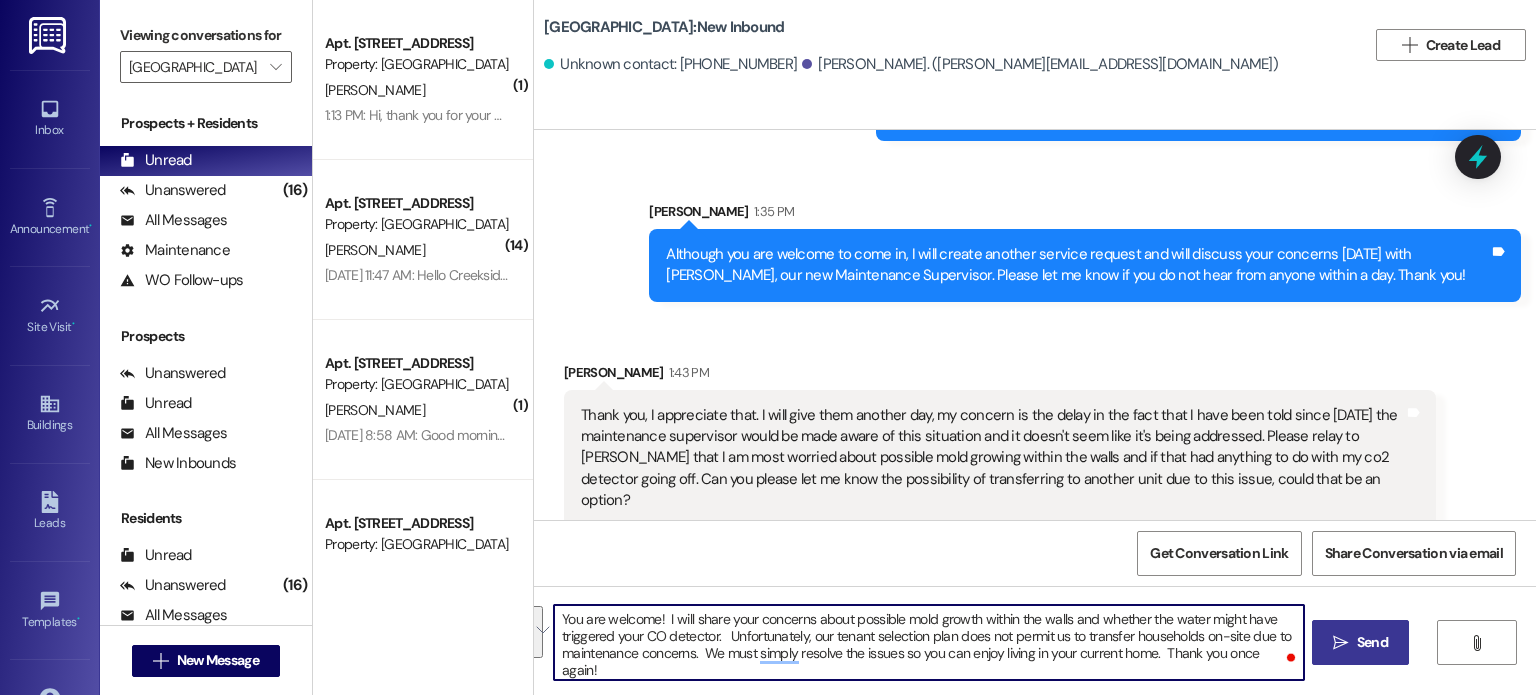 click on "You are welcome!  I will share your concerns about possible mold growth within the walls and whether the water might have triggered your CO detector.   Unfortunately, our tenant selection plan does not permit us to transfer households on-site due to maintenance concerns.  We must simply resolve the issues so you can enjoy living in your current home.  Thank you once again!" at bounding box center [928, 642] 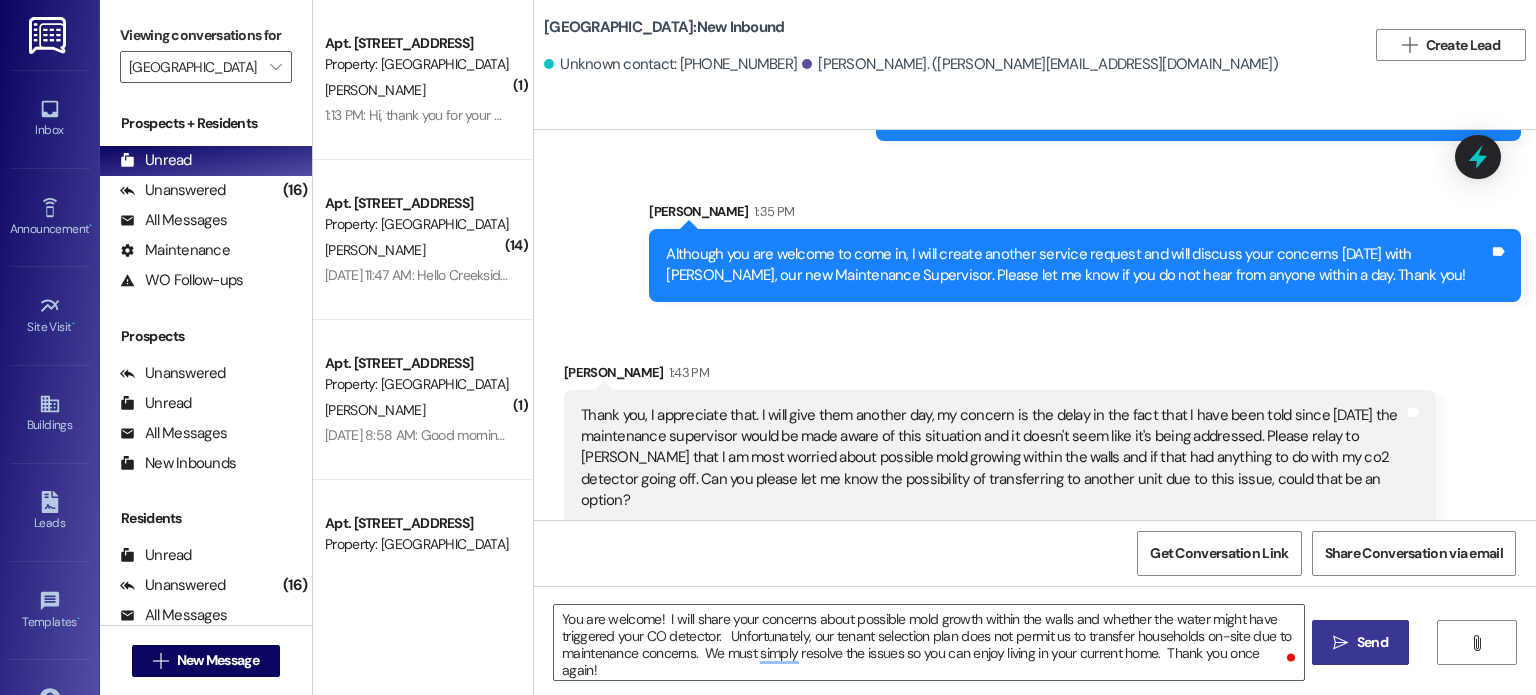 click on " Send" at bounding box center (1360, 642) 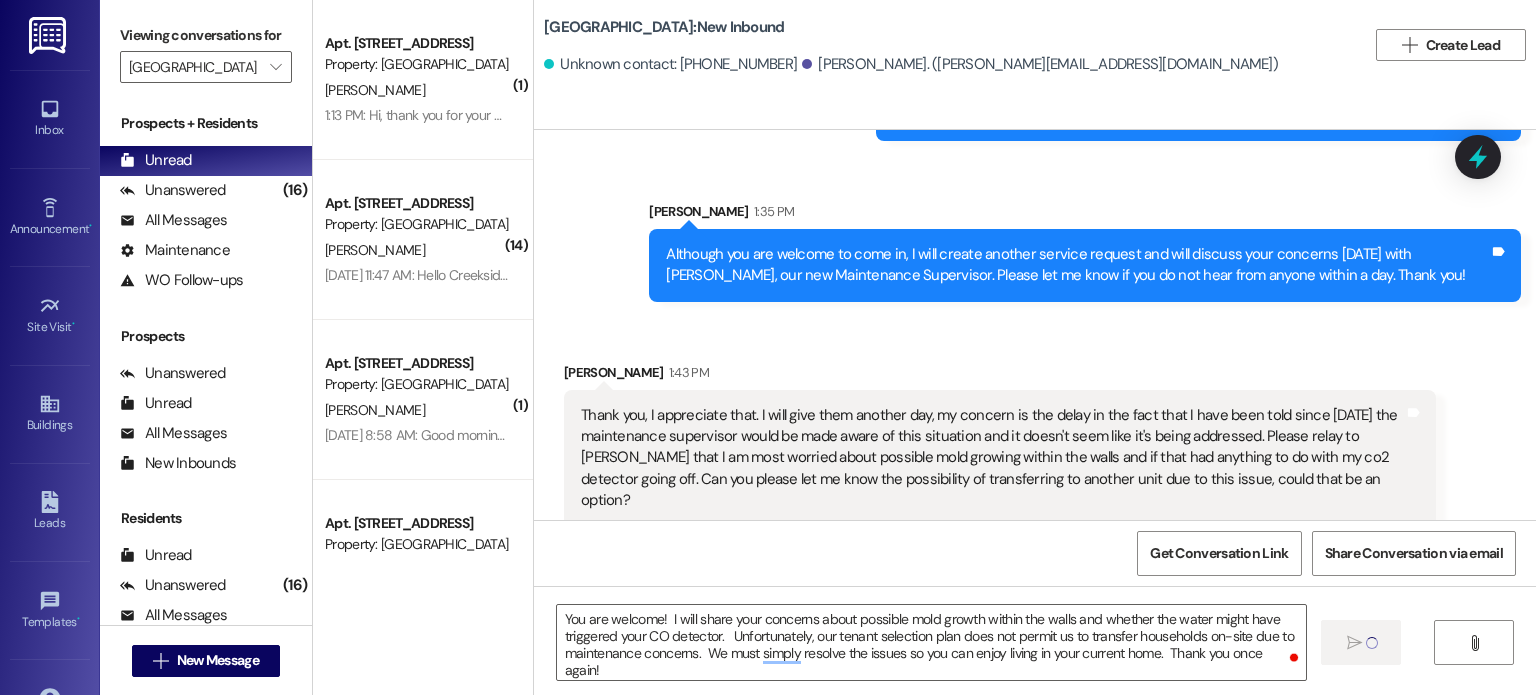 type 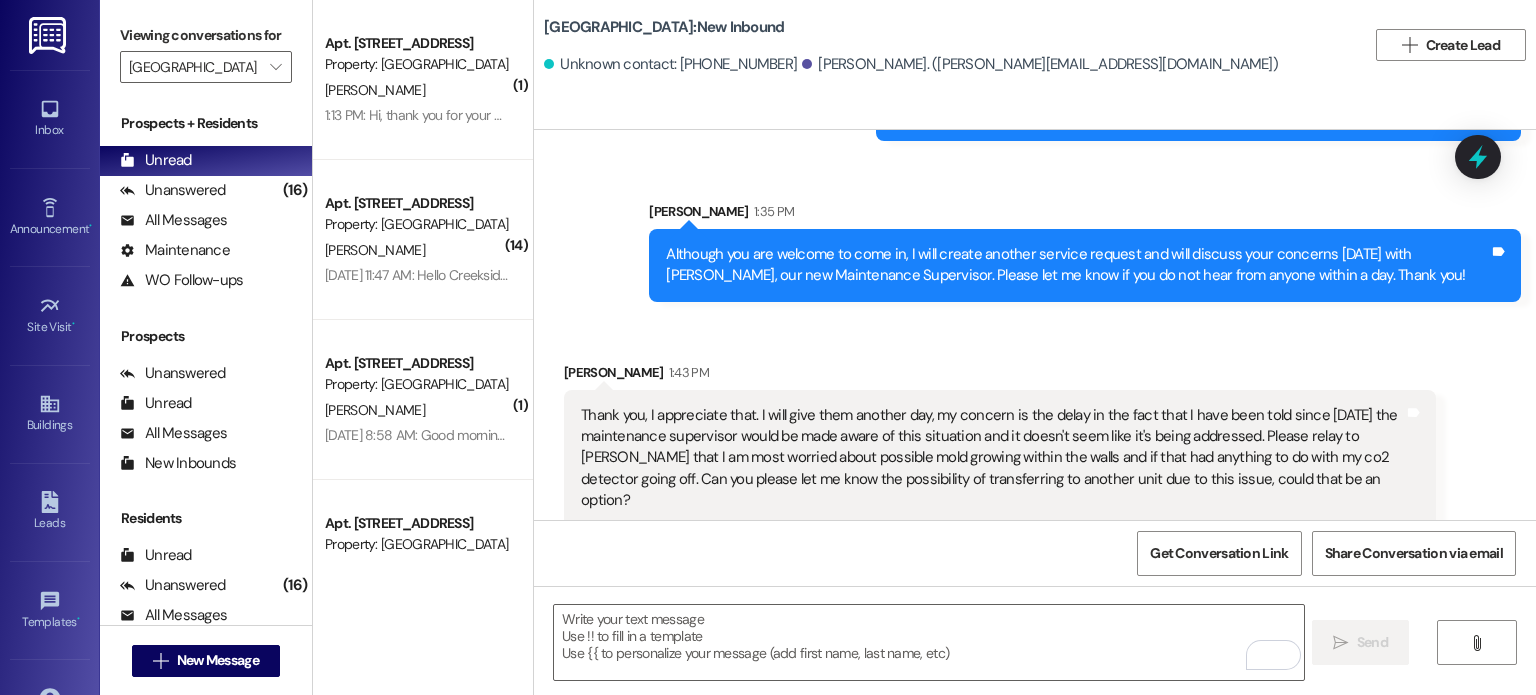 click at bounding box center (49, 35) 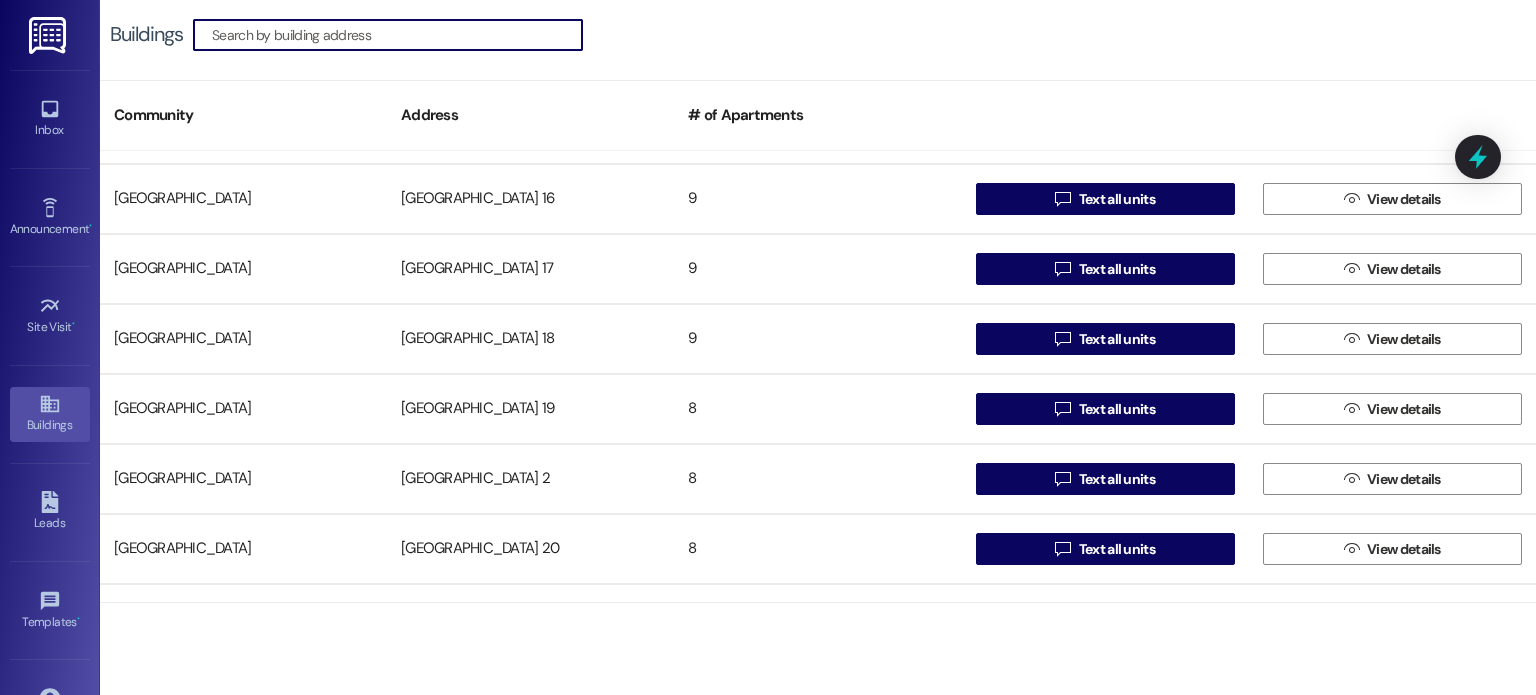 scroll, scrollTop: 700, scrollLeft: 0, axis: vertical 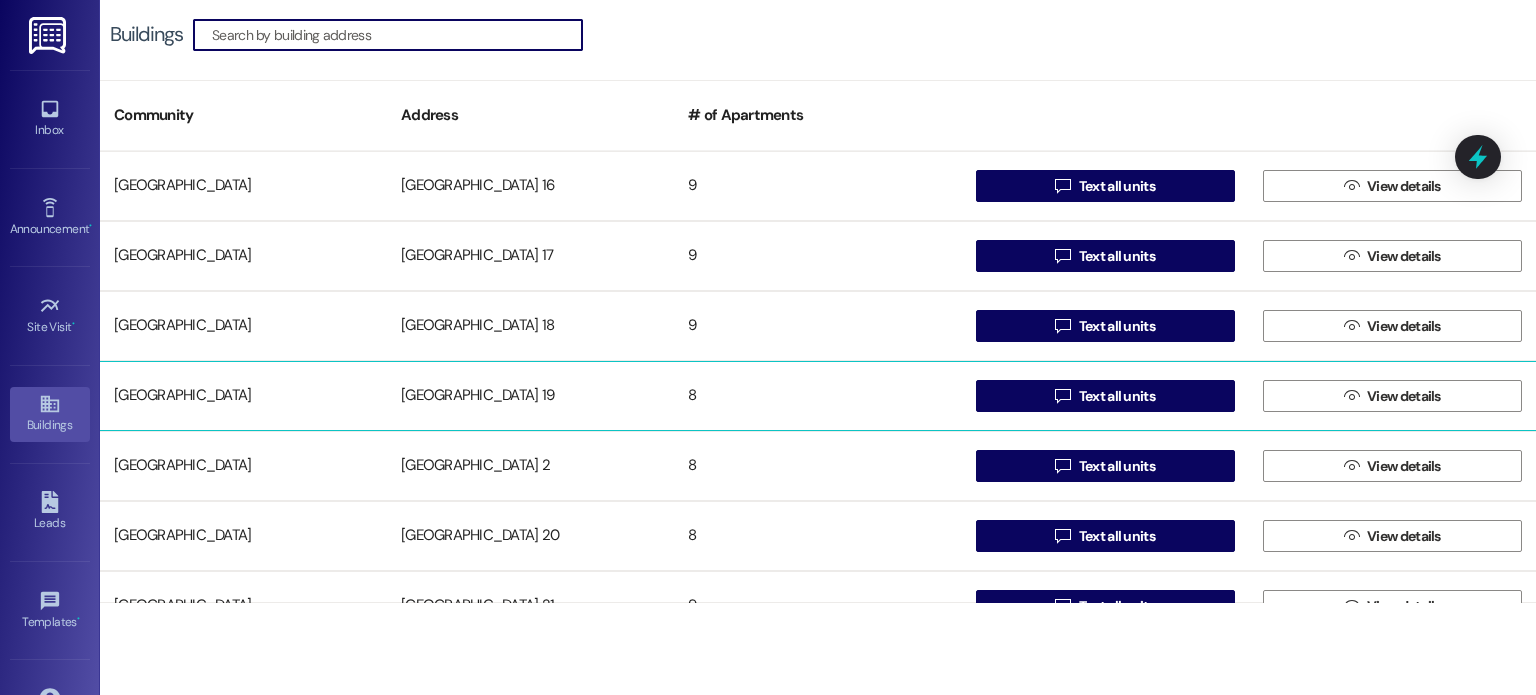 click on "[GEOGRAPHIC_DATA] 19" at bounding box center (530, 396) 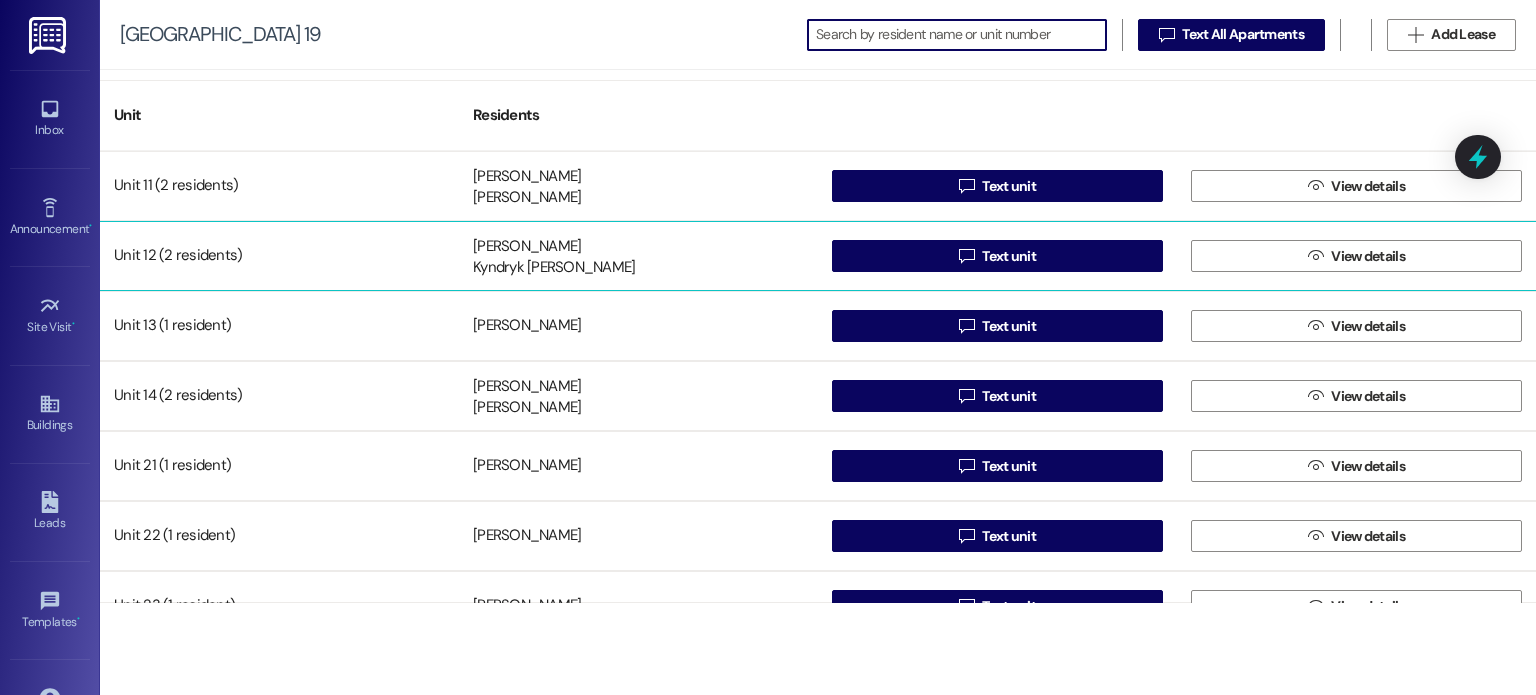scroll, scrollTop: 0, scrollLeft: 0, axis: both 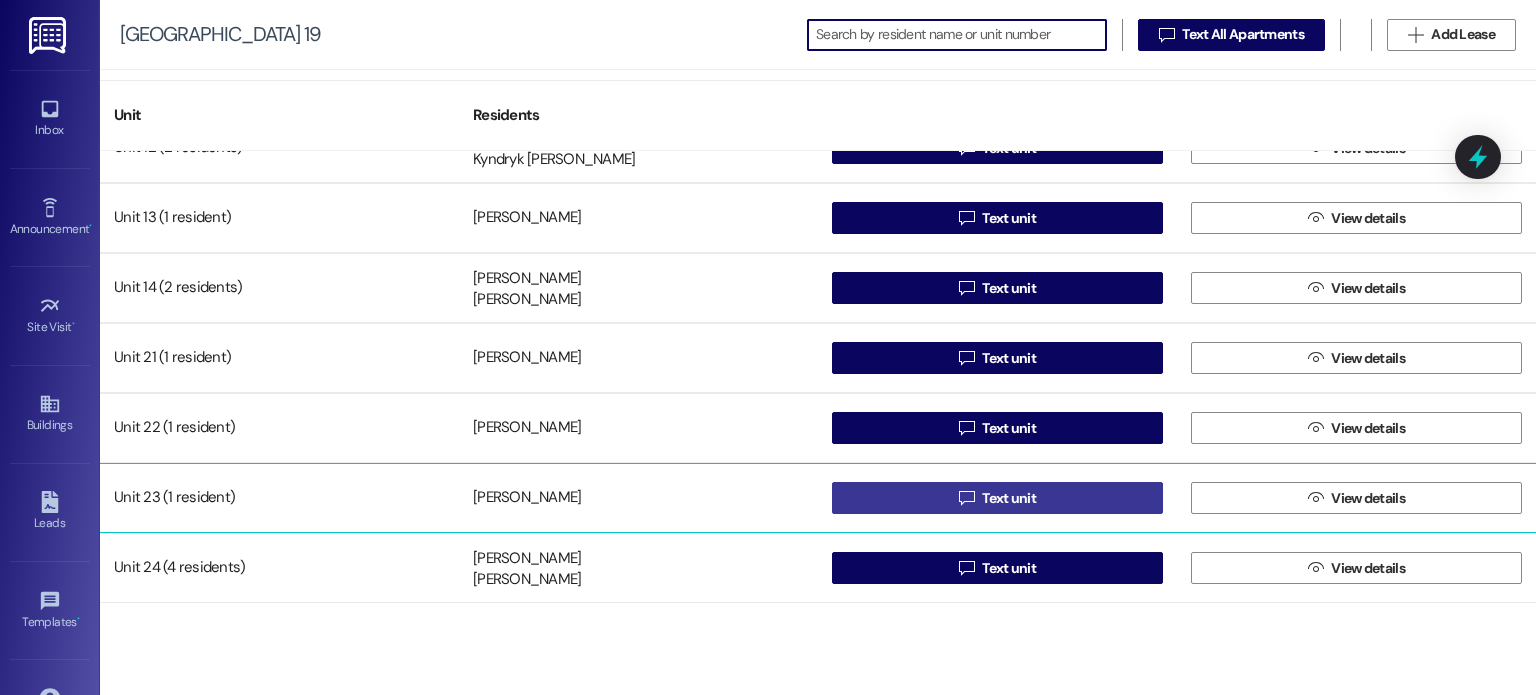click on " Text unit" at bounding box center (997, 498) 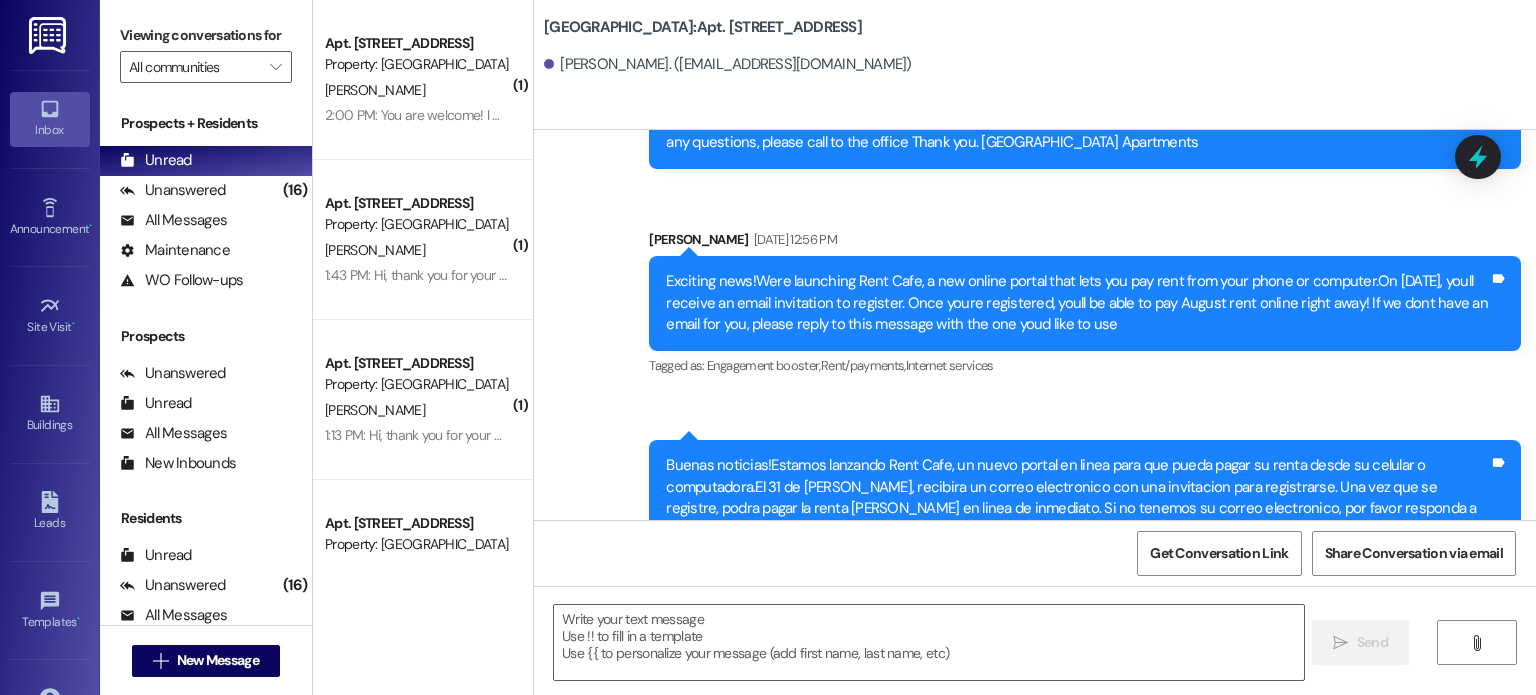scroll, scrollTop: 1511, scrollLeft: 0, axis: vertical 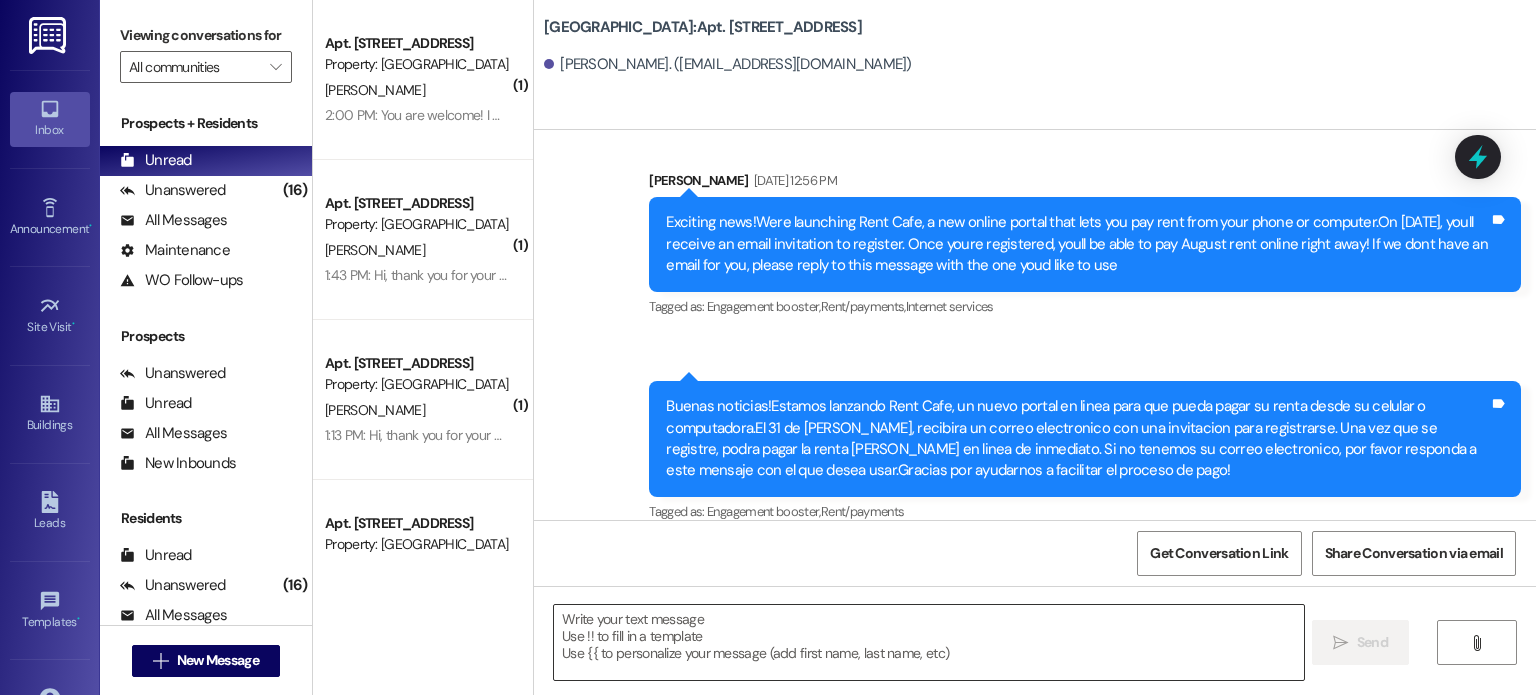 click at bounding box center [928, 642] 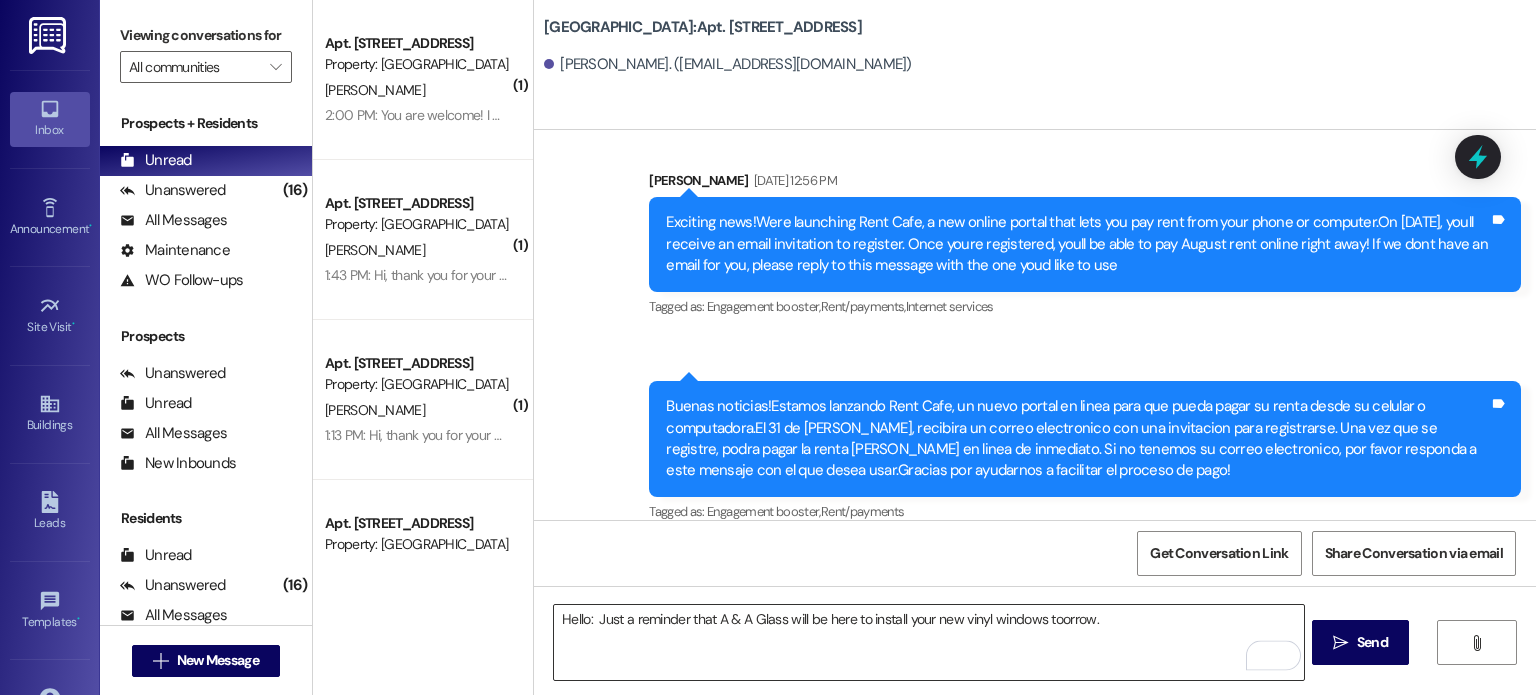click on "Hello:  Just a reminder that A & A Glass will be here to install your new vinyl windows toorrow." at bounding box center [928, 642] 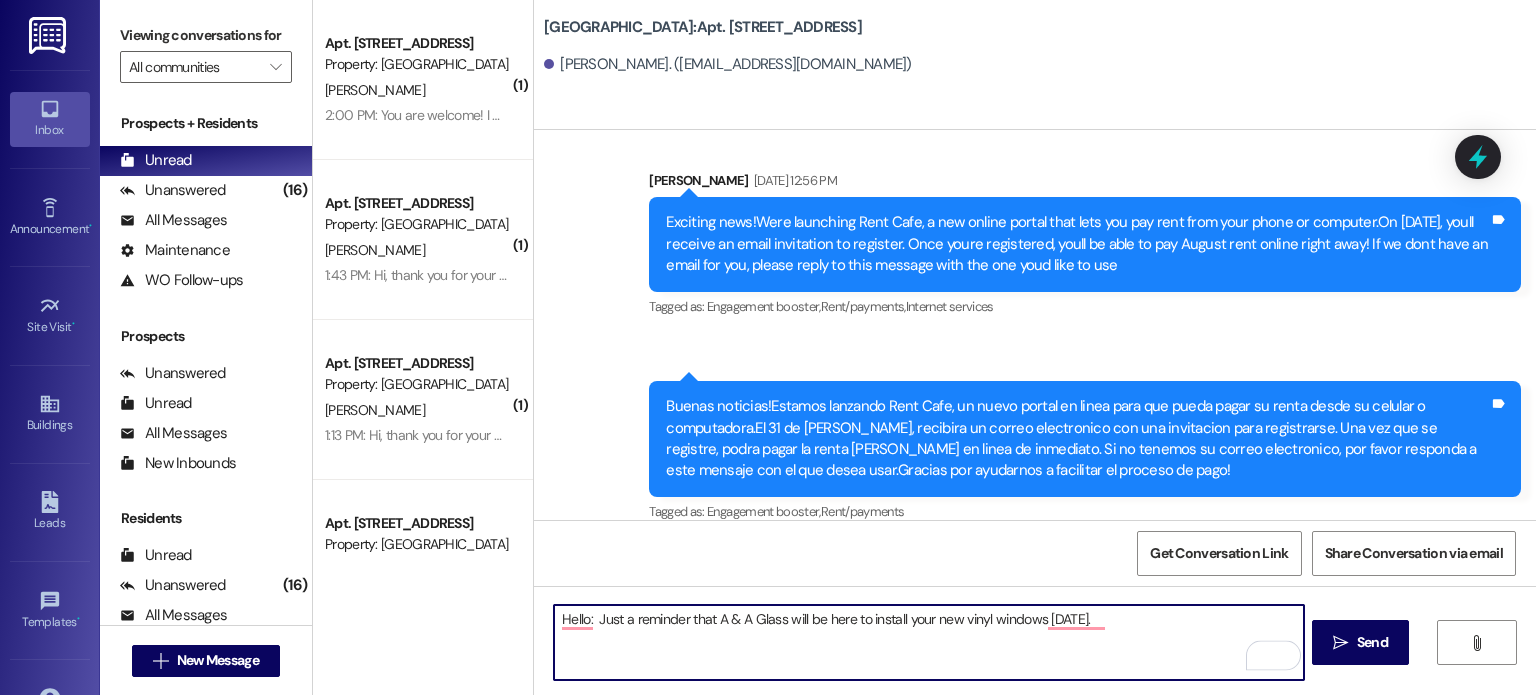click on "Hello:  Just a reminder that A & A Glass will be here to install your new vinyl windows [DATE]." at bounding box center (928, 642) 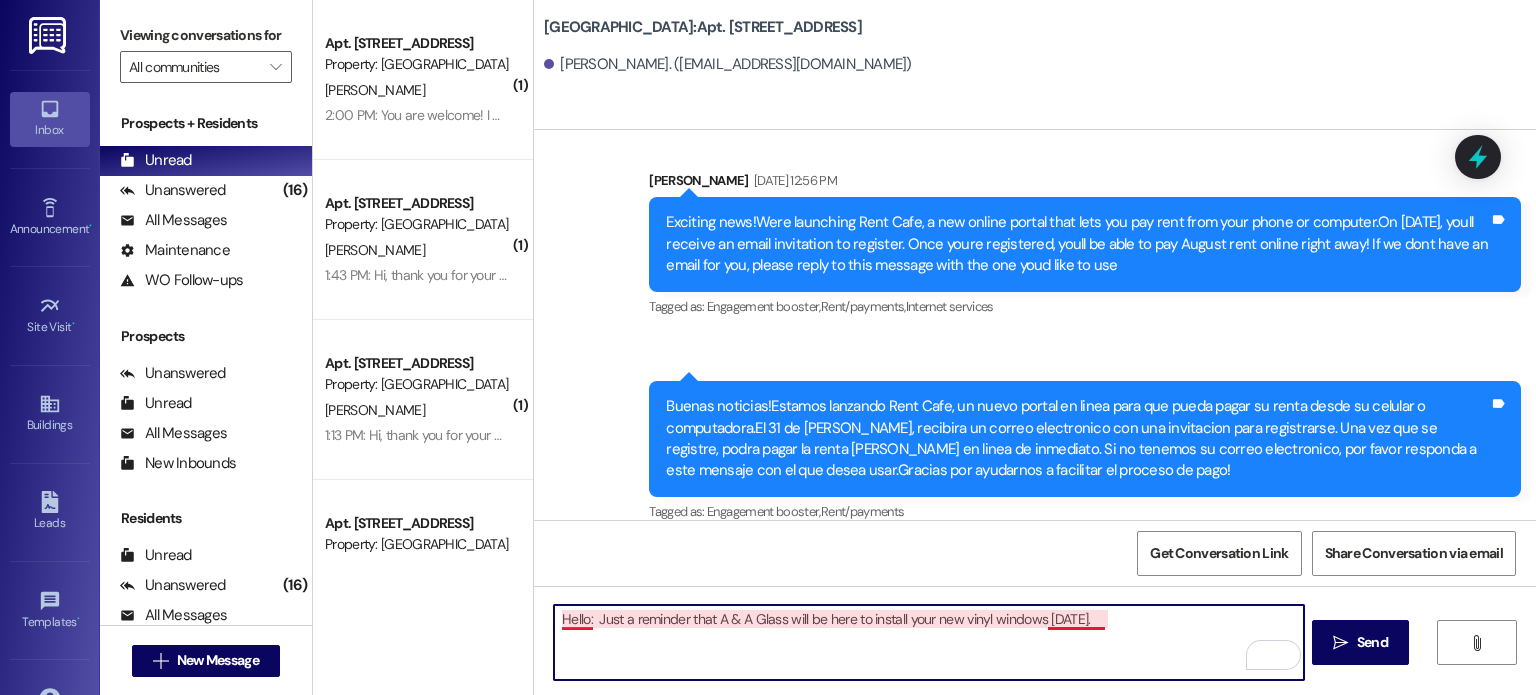 click on "Hello:  Just a reminder that A & A Glass will be here to install your new vinyl windows [DATE]." at bounding box center [928, 642] 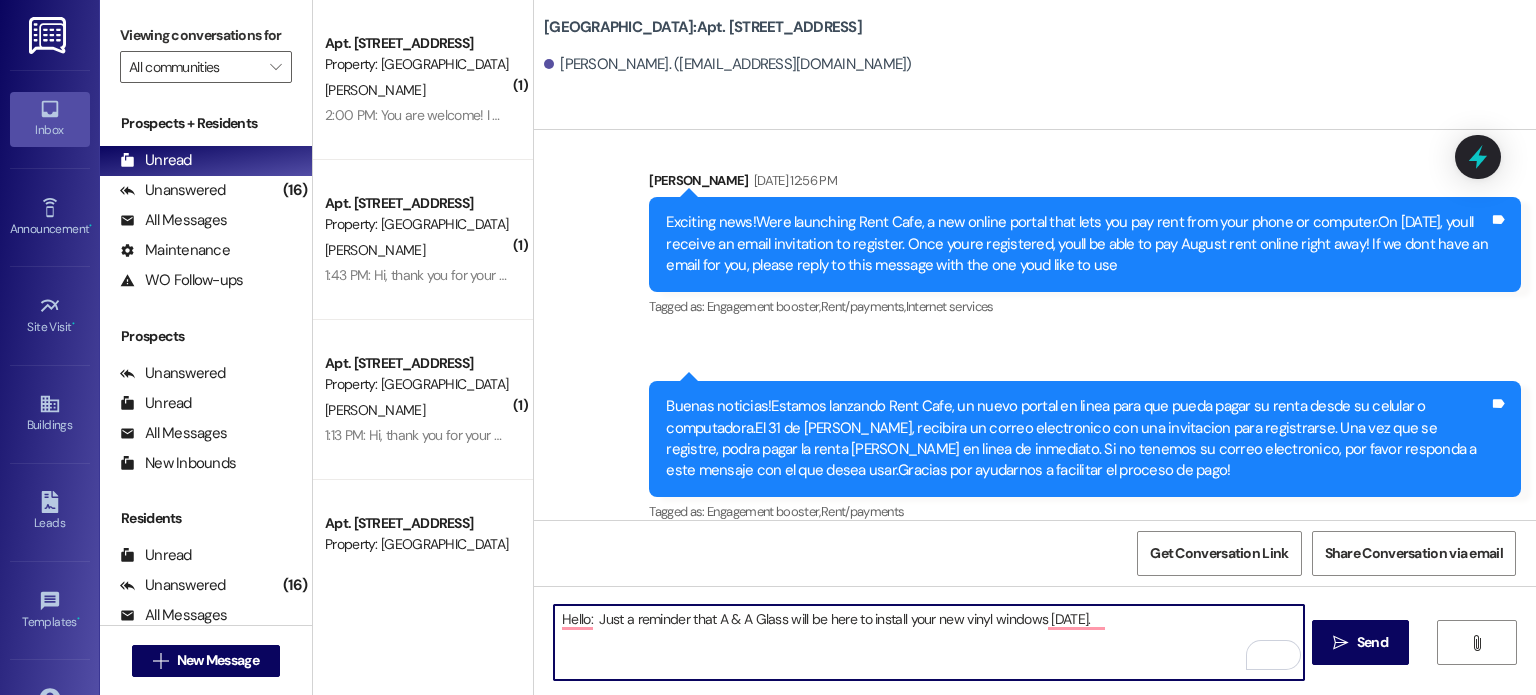 click on "Hello:  Just a reminder that A & A Glass will be here to install your new vinyl windows [DATE]." at bounding box center (928, 642) 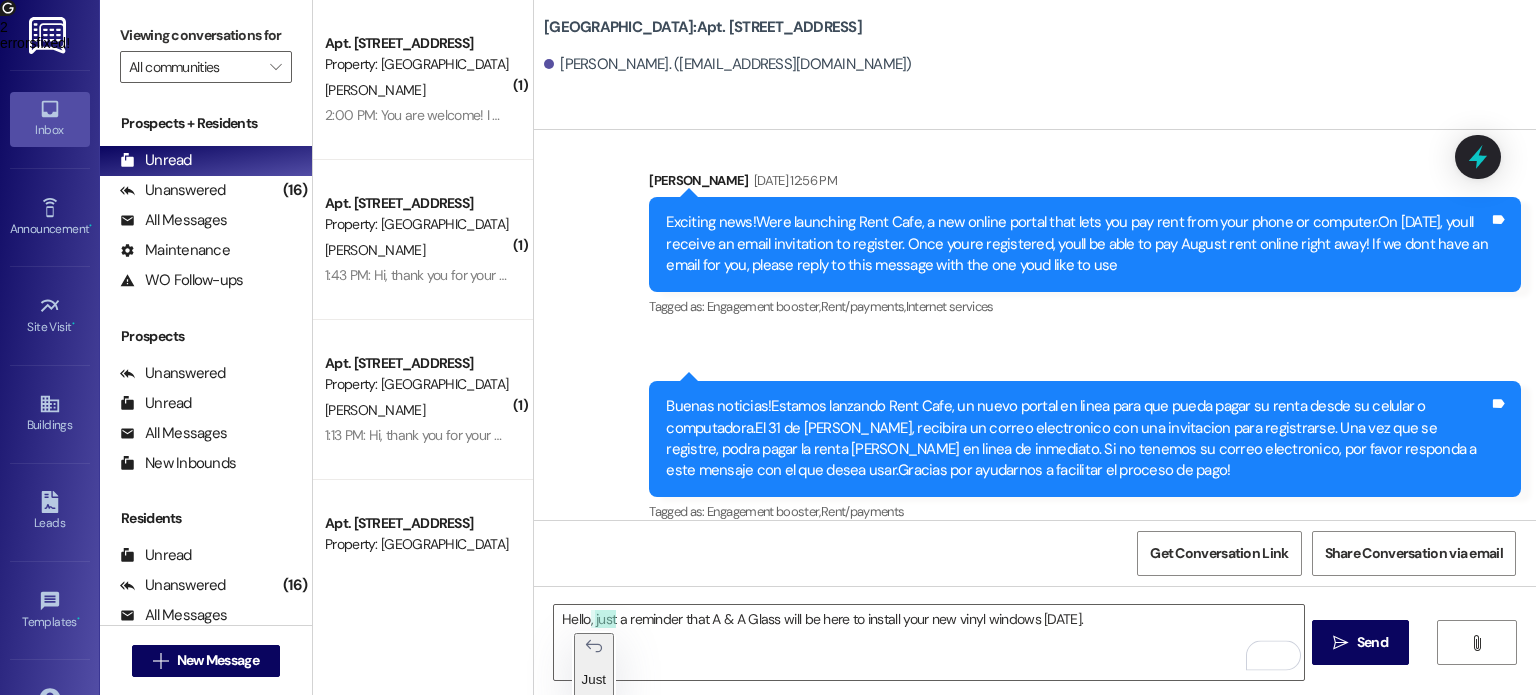 click on "Just" 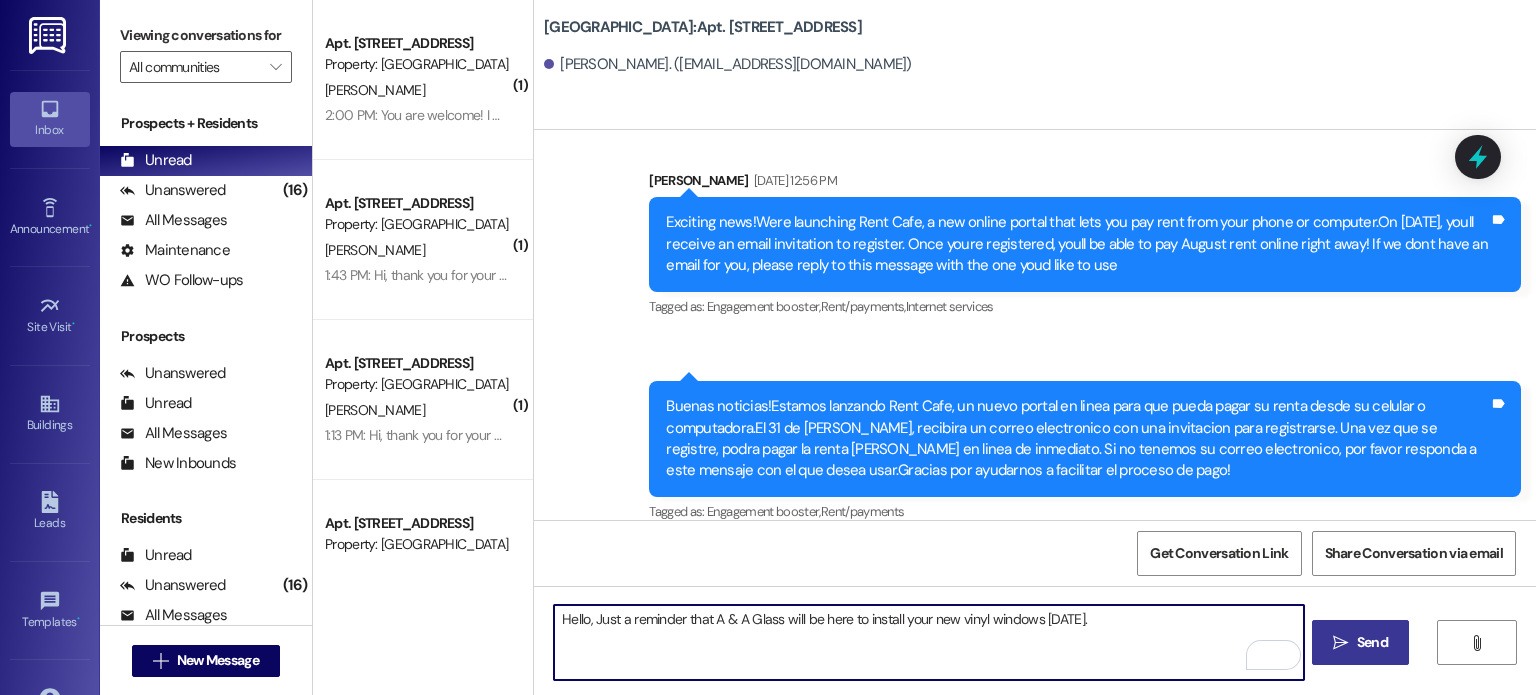 type on "Hello, Just a reminder that A & A Glass will be here to install your new vinyl windows [DATE]." 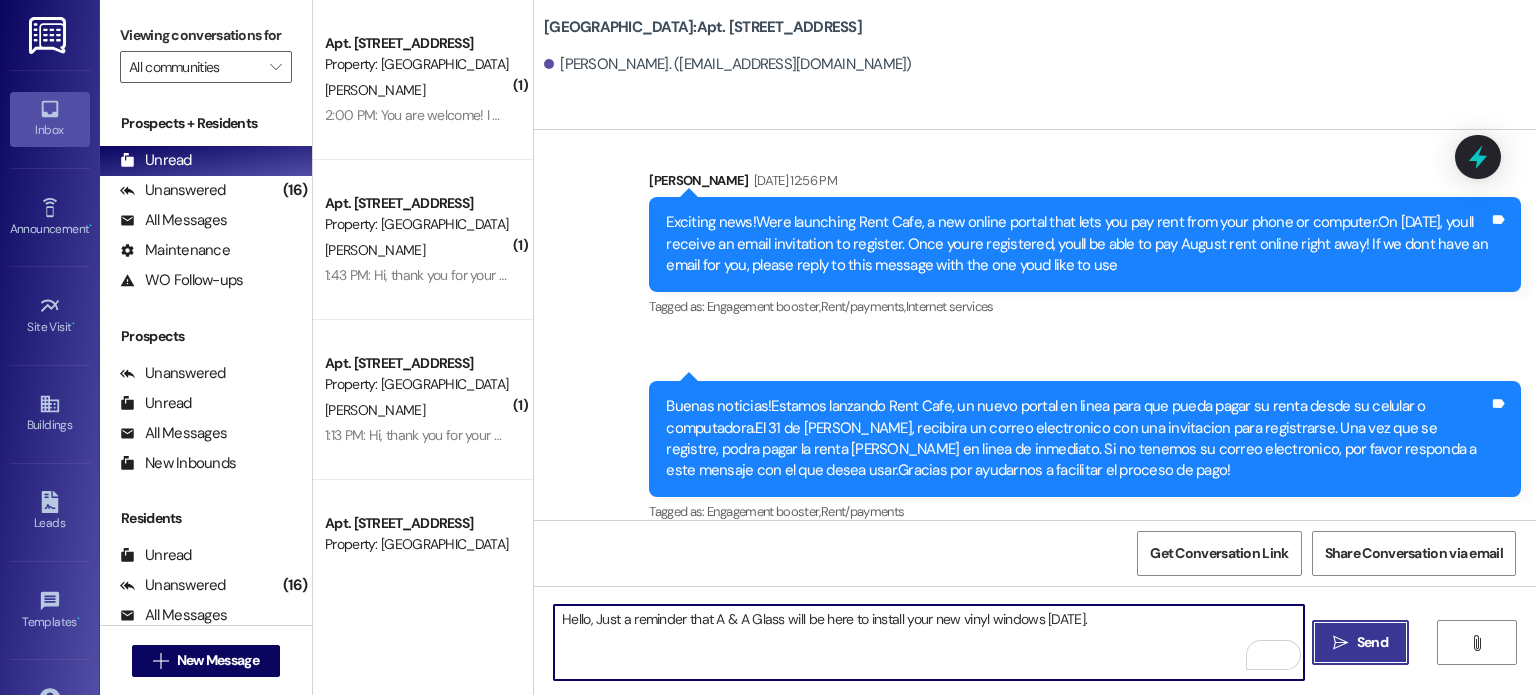 click on "Send" at bounding box center (1372, 642) 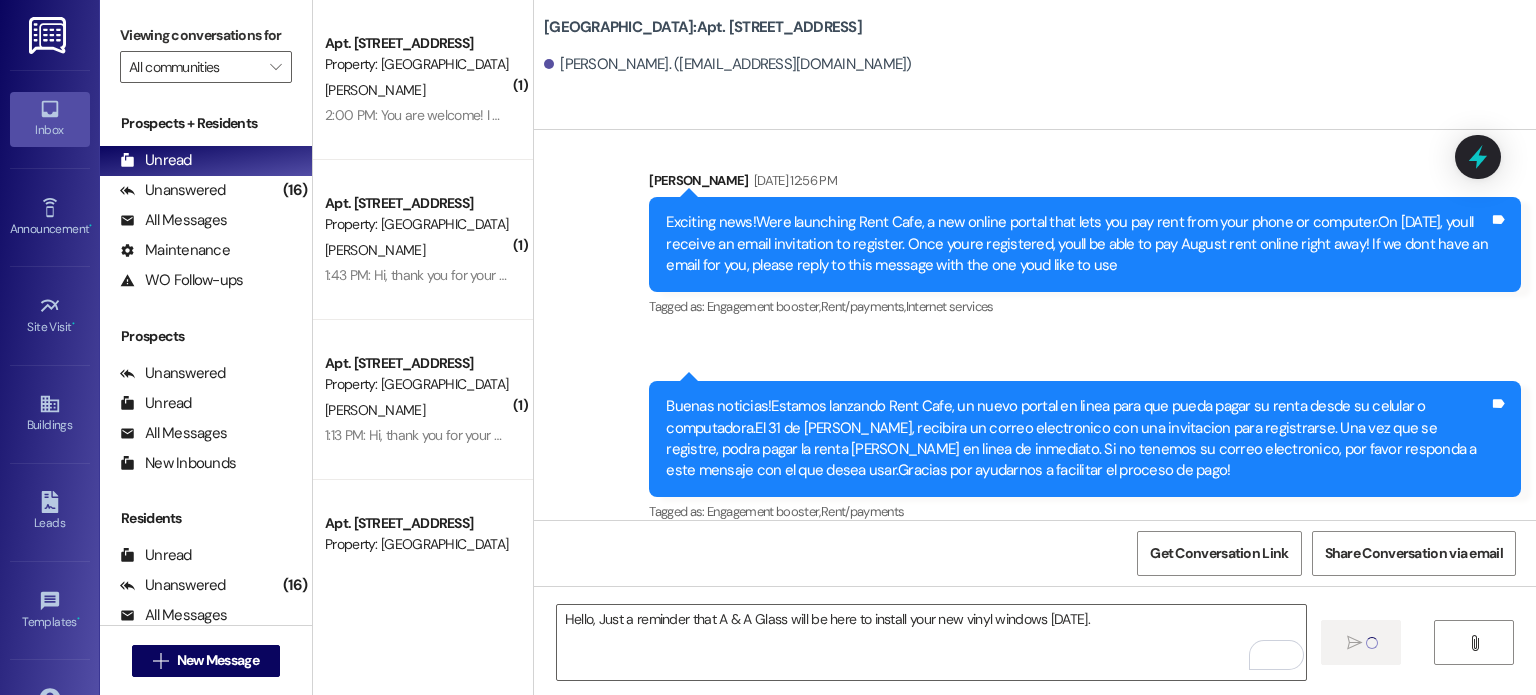 type 